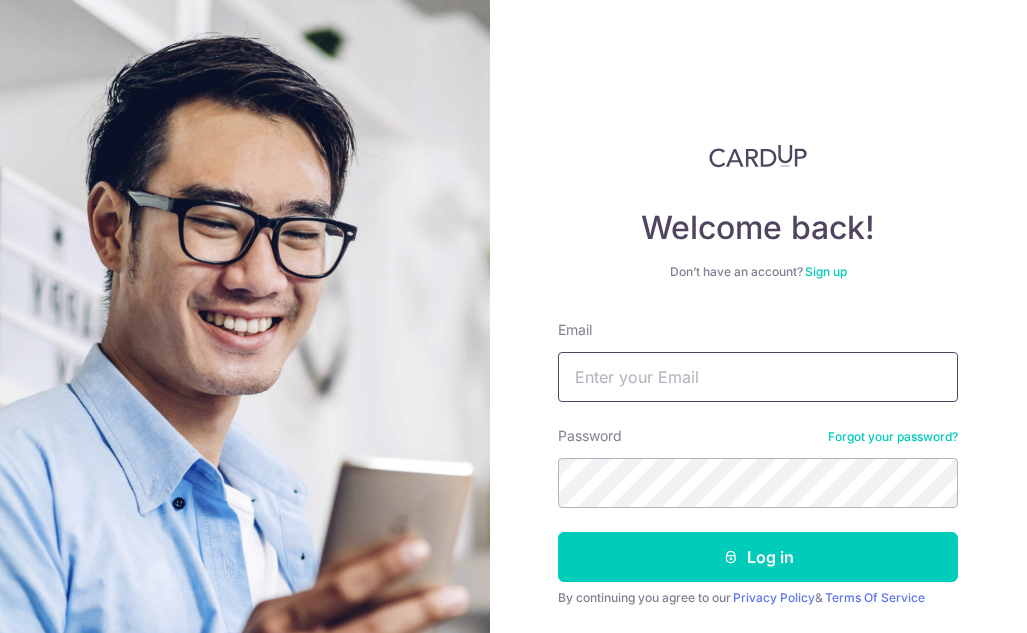 scroll, scrollTop: 0, scrollLeft: 0, axis: both 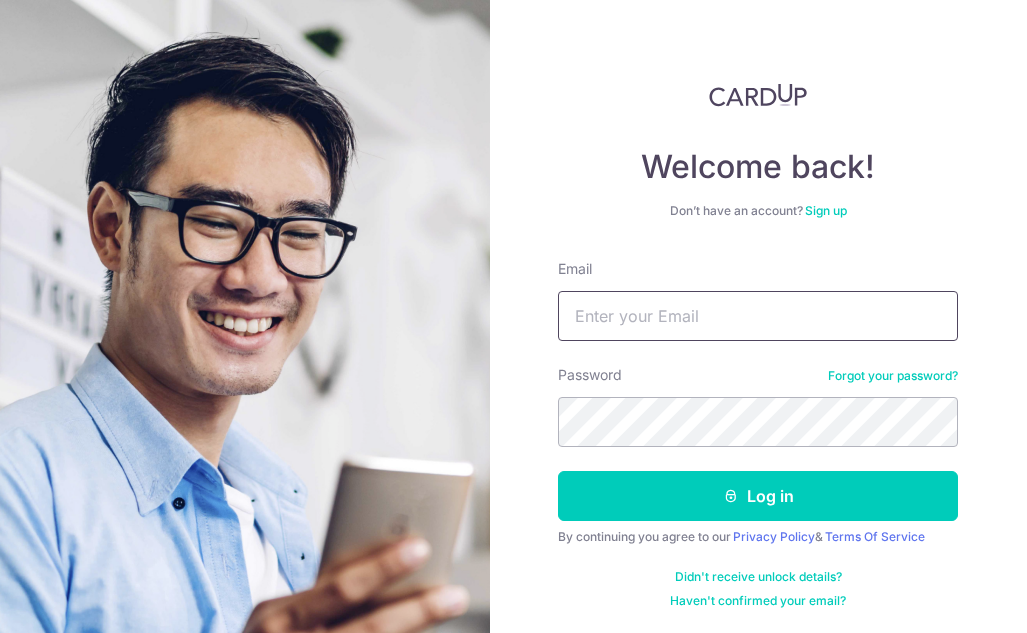 click on "Email" at bounding box center [758, 316] 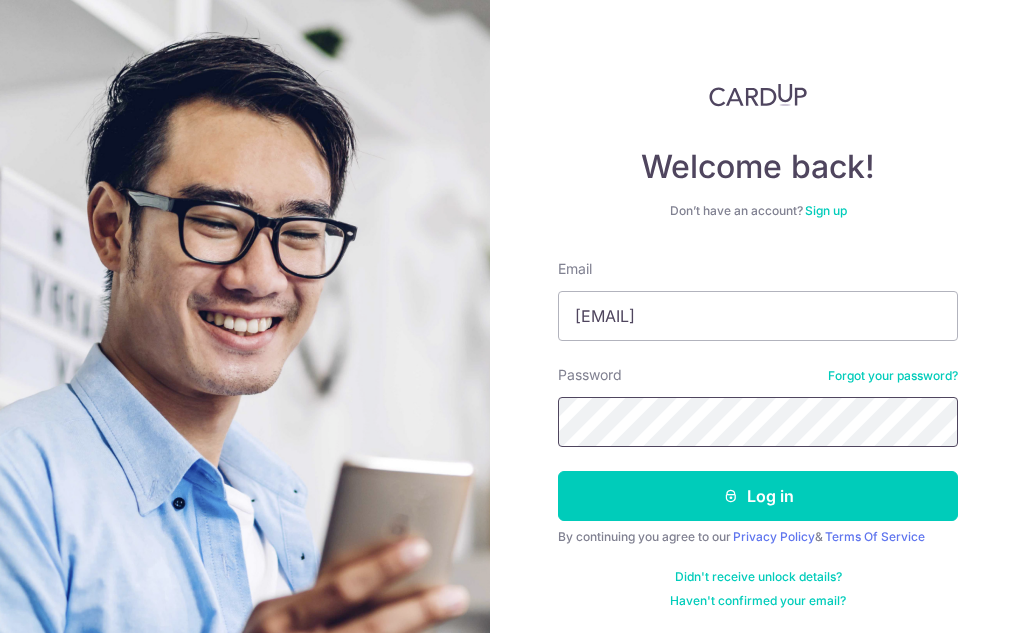 click on "Log in" at bounding box center [758, 496] 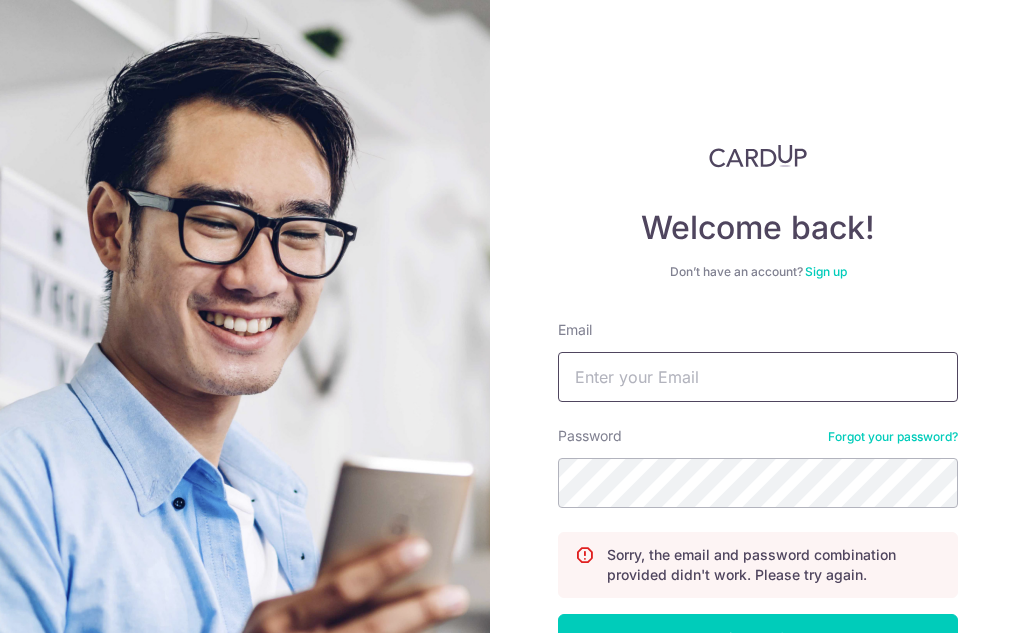 scroll, scrollTop: 0, scrollLeft: 0, axis: both 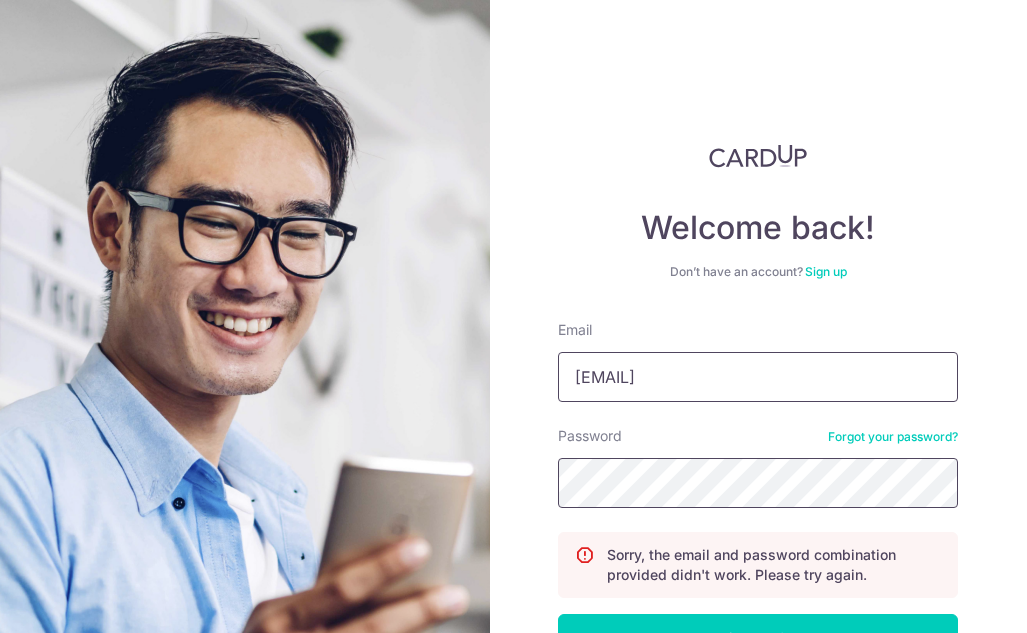 click on "Log in" at bounding box center (758, 639) 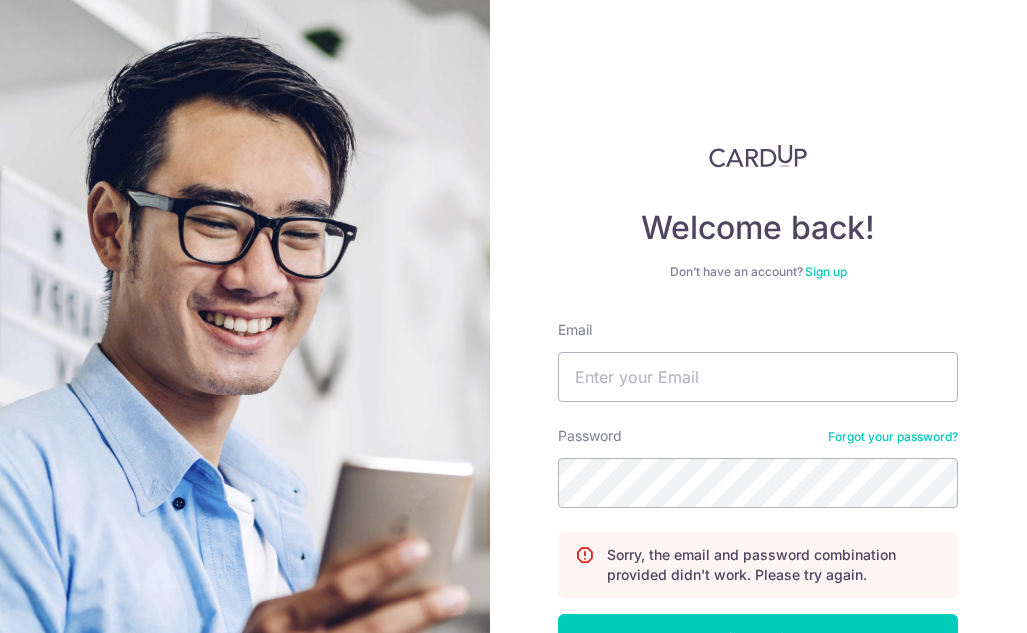 scroll, scrollTop: 0, scrollLeft: 0, axis: both 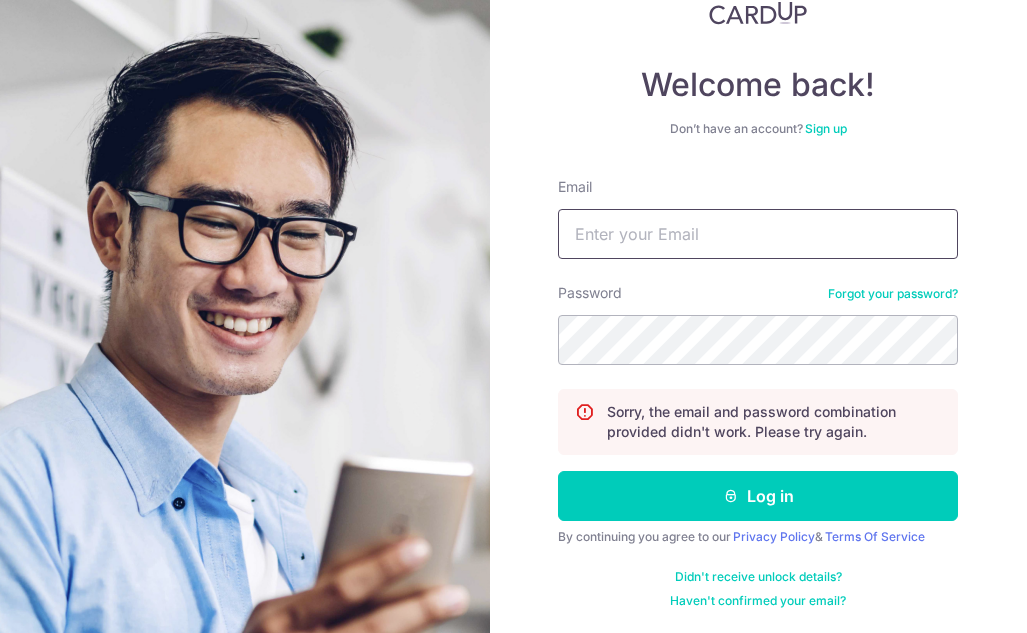 click on "Email" at bounding box center [758, 234] 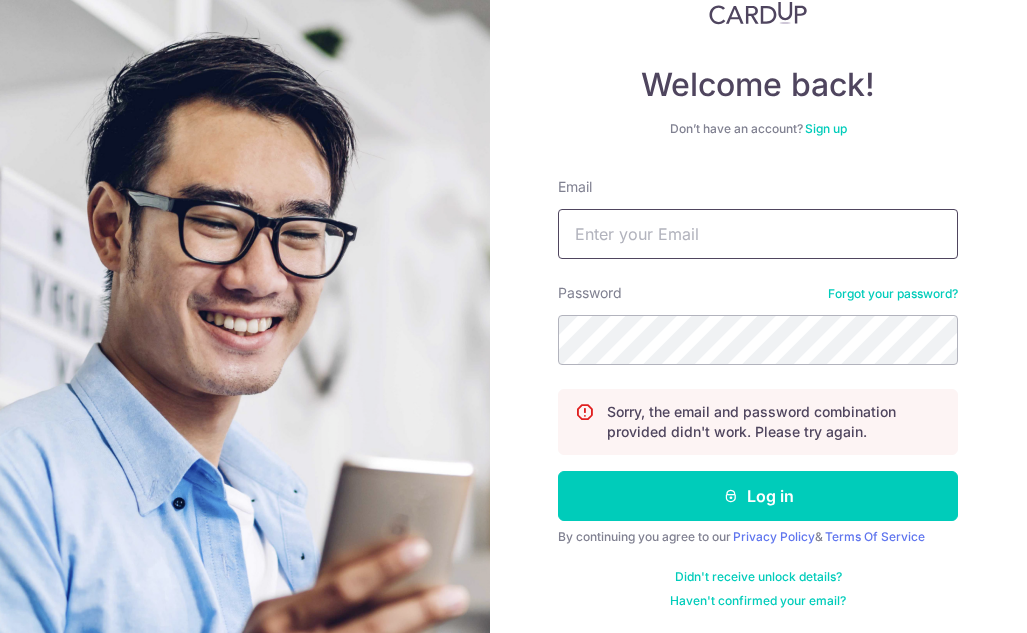 type on "[EMAIL]" 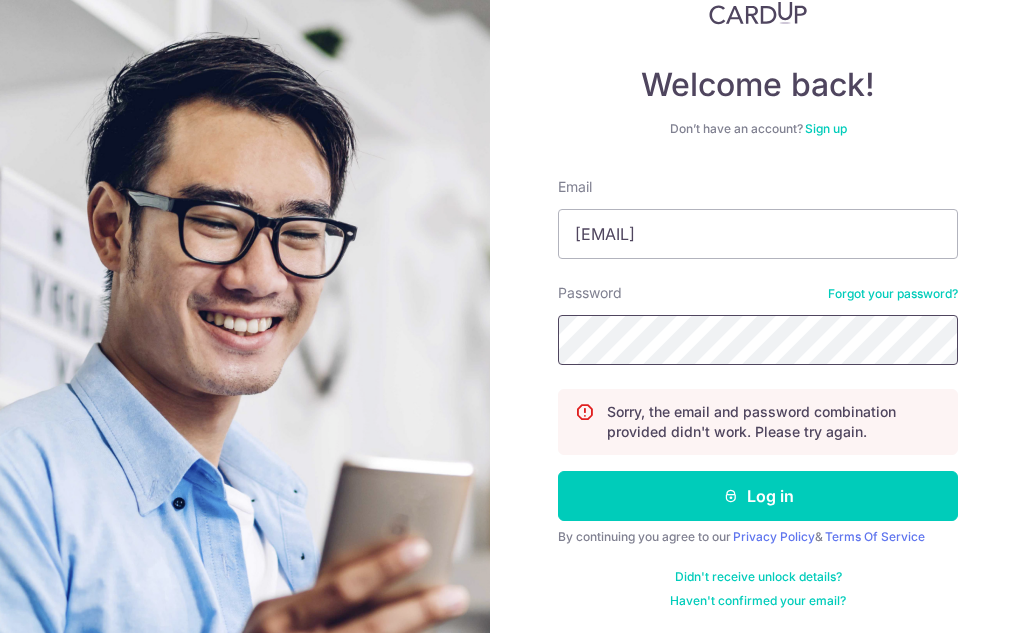click on "Log in" at bounding box center [758, 496] 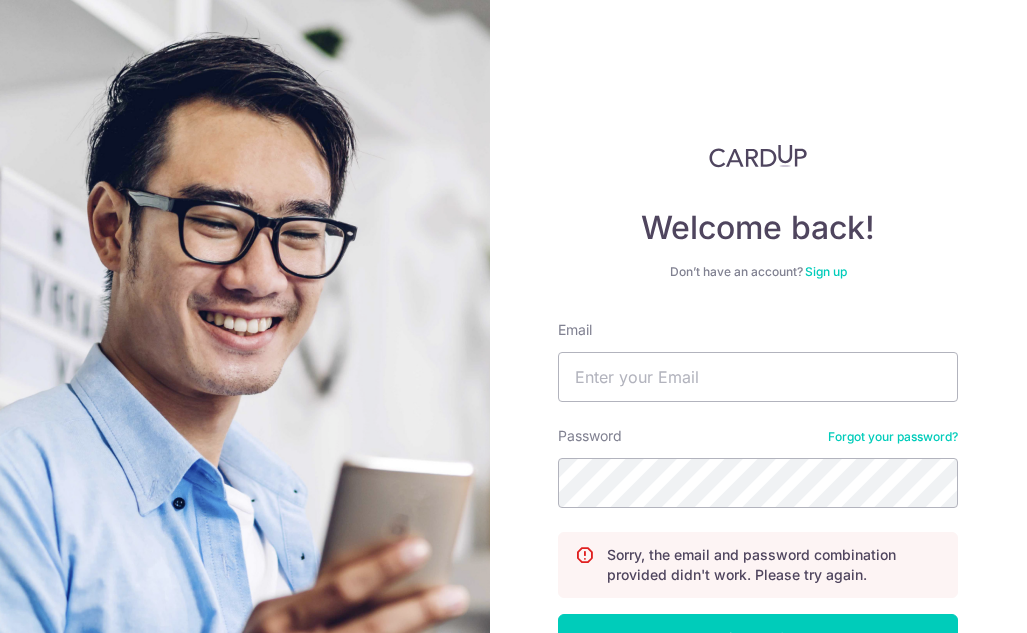 scroll, scrollTop: 0, scrollLeft: 0, axis: both 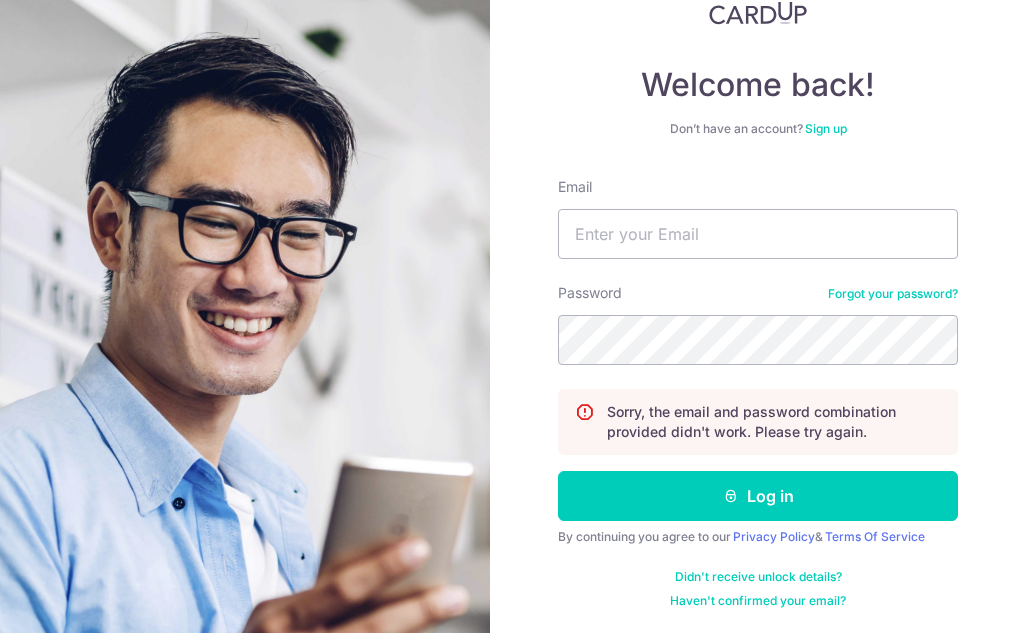 click on "Forgot your password?" at bounding box center [893, 294] 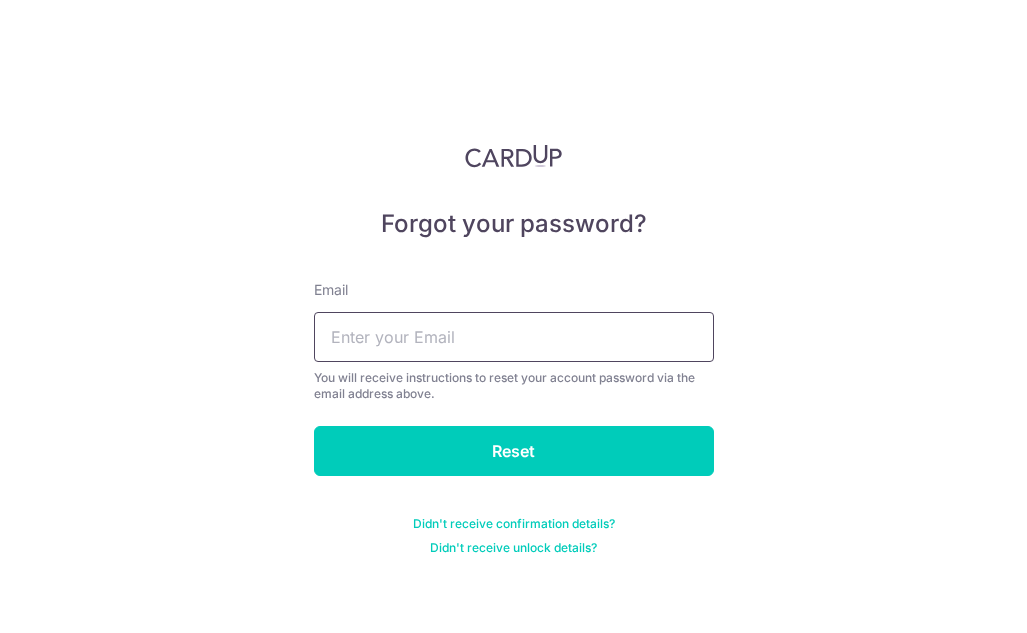 click at bounding box center (514, 337) 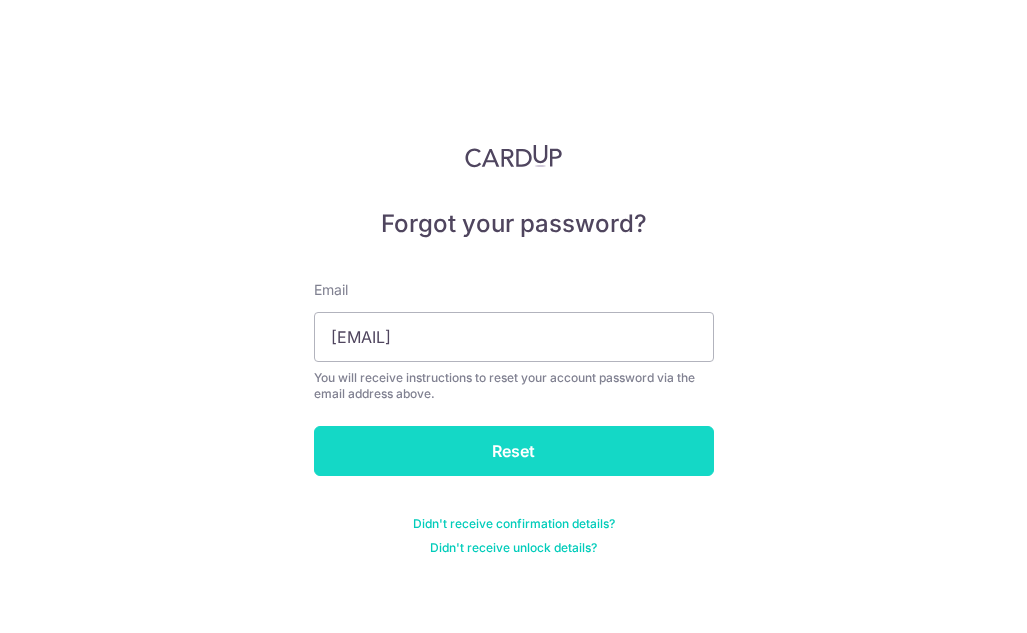 click on "Reset" at bounding box center (514, 451) 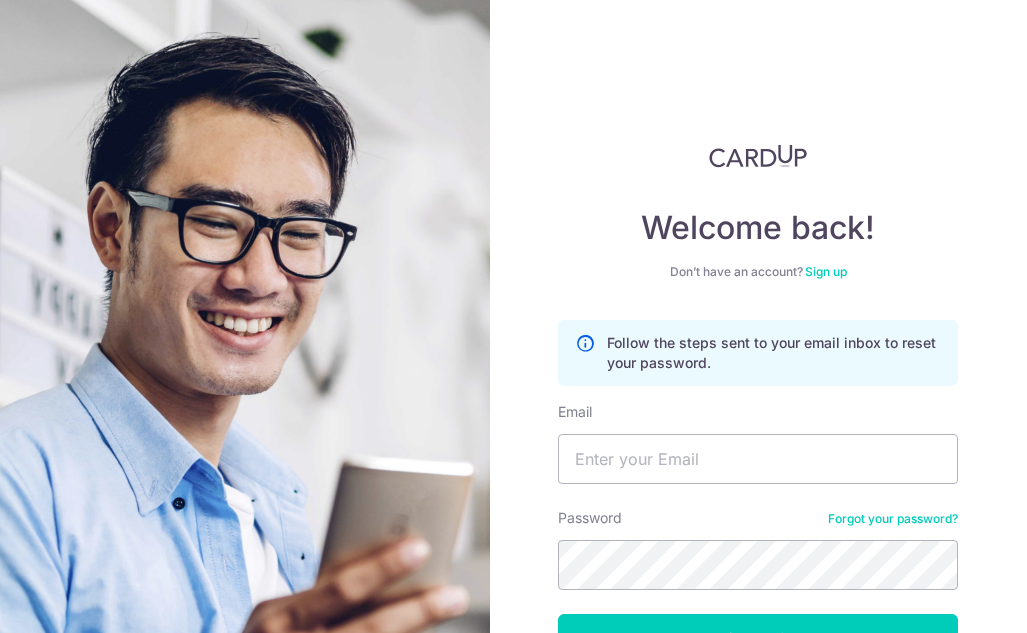 scroll, scrollTop: 0, scrollLeft: 0, axis: both 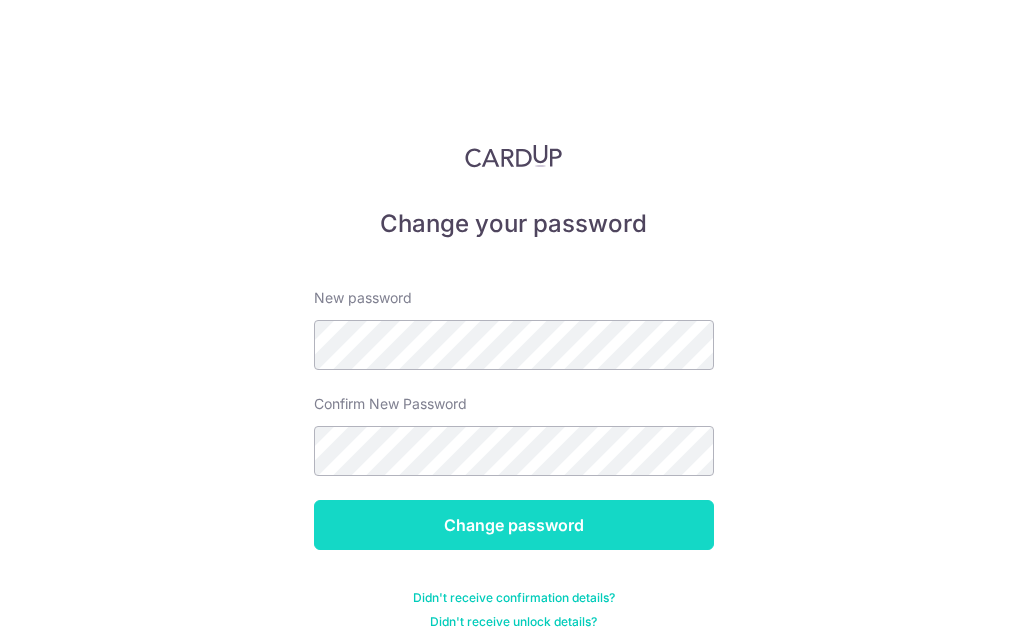 click on "Change password" at bounding box center (514, 525) 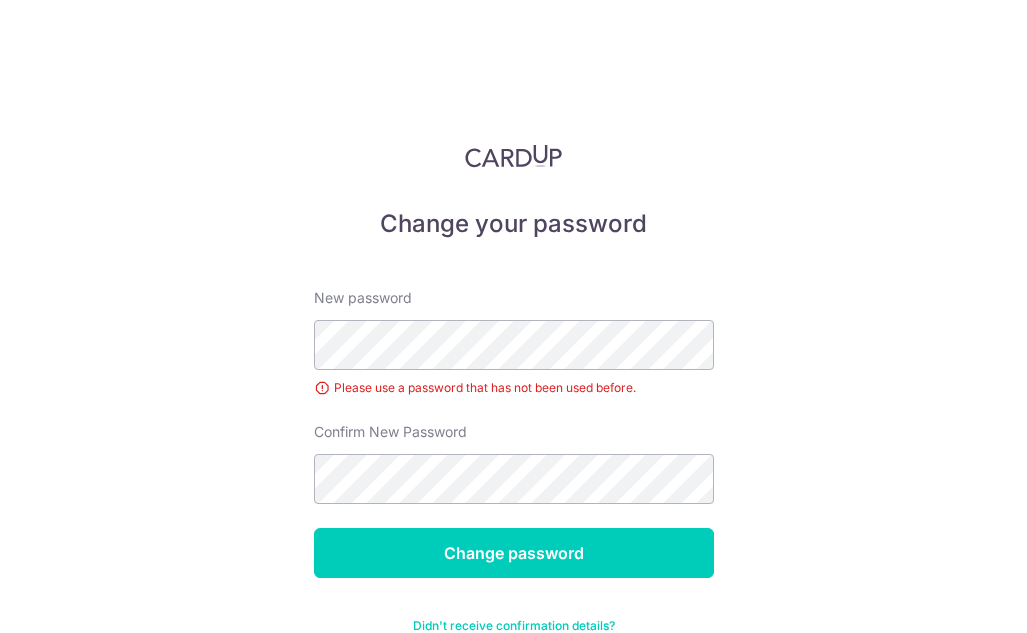 scroll, scrollTop: 0, scrollLeft: 0, axis: both 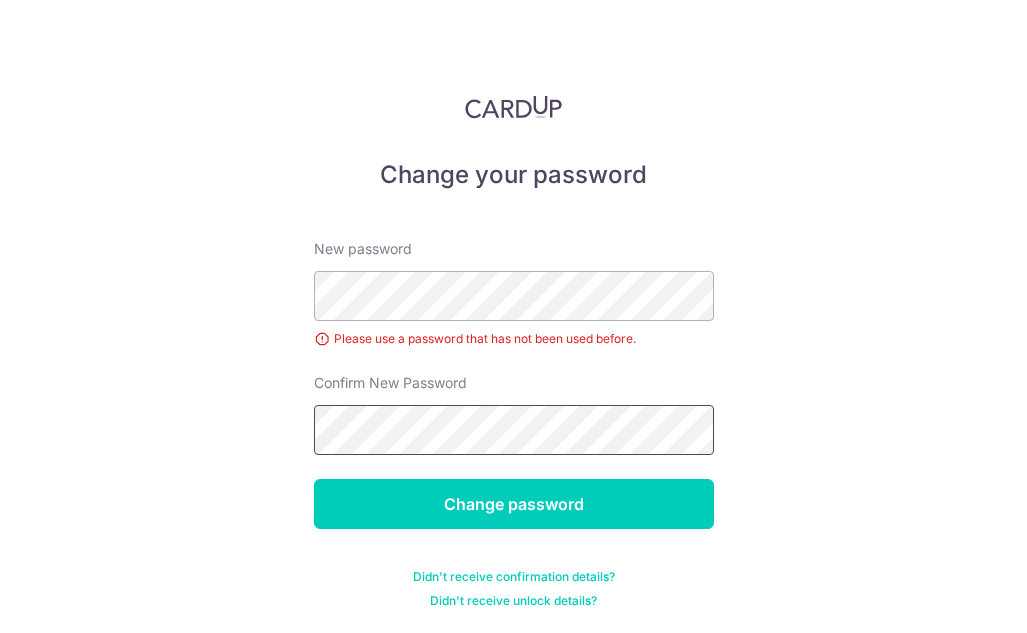 click on "Change password" at bounding box center (514, 504) 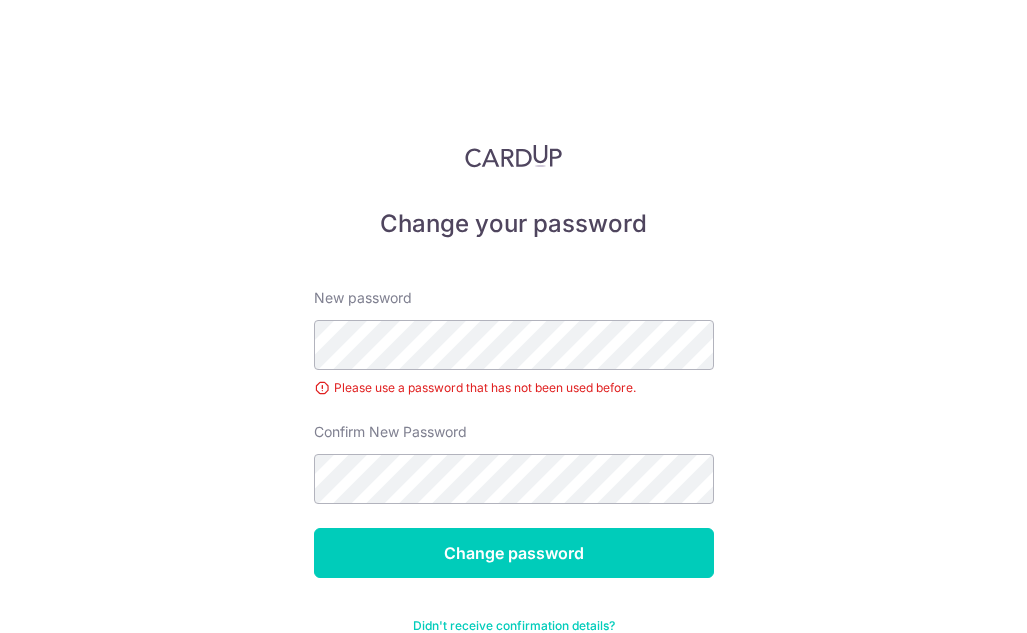 scroll, scrollTop: 0, scrollLeft: 0, axis: both 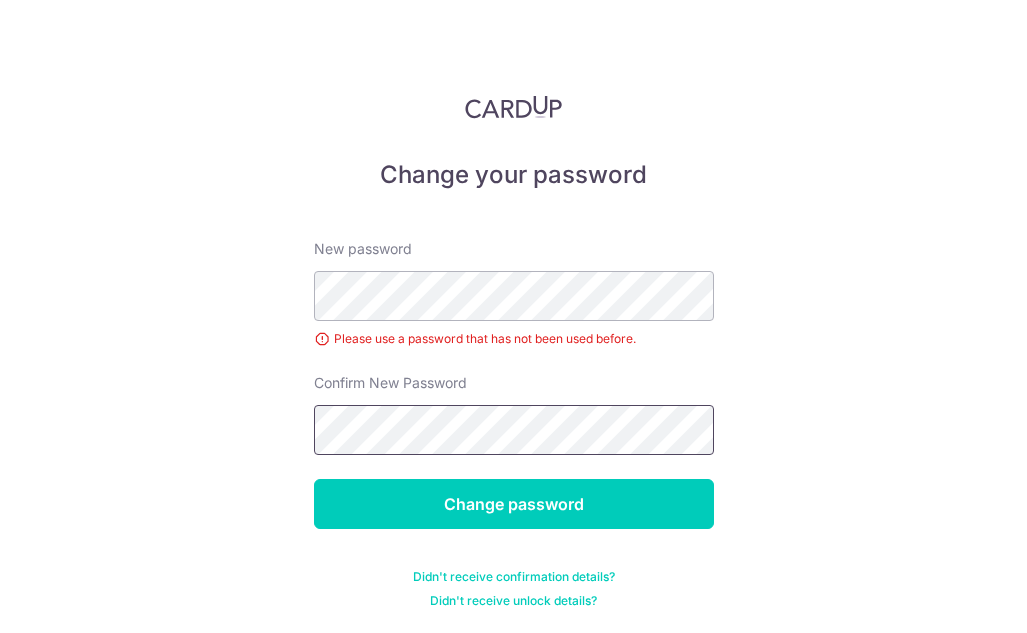 click on "Change password" at bounding box center [514, 504] 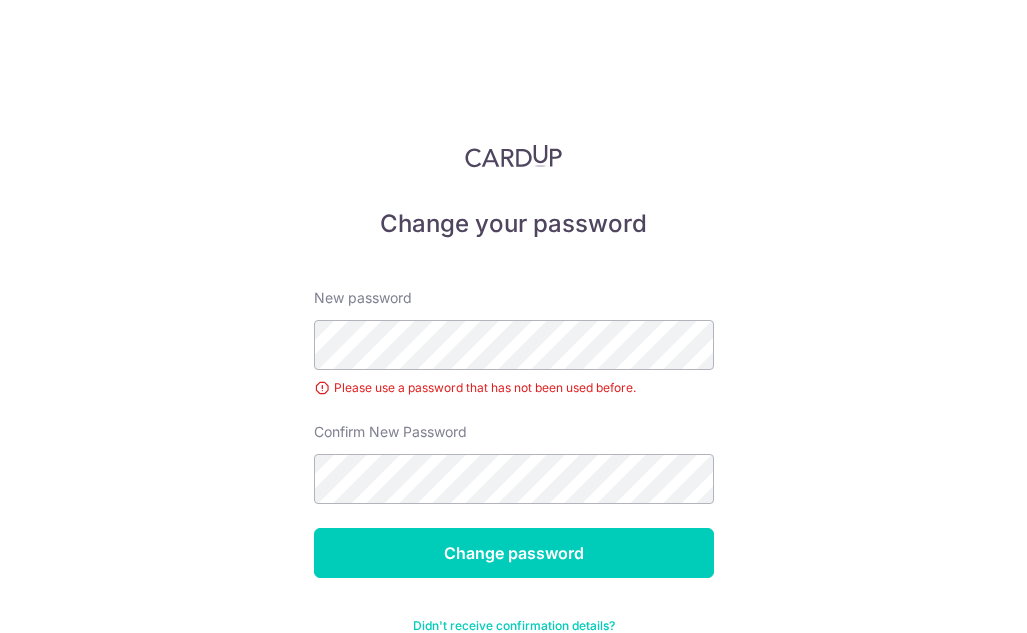 scroll, scrollTop: 0, scrollLeft: 0, axis: both 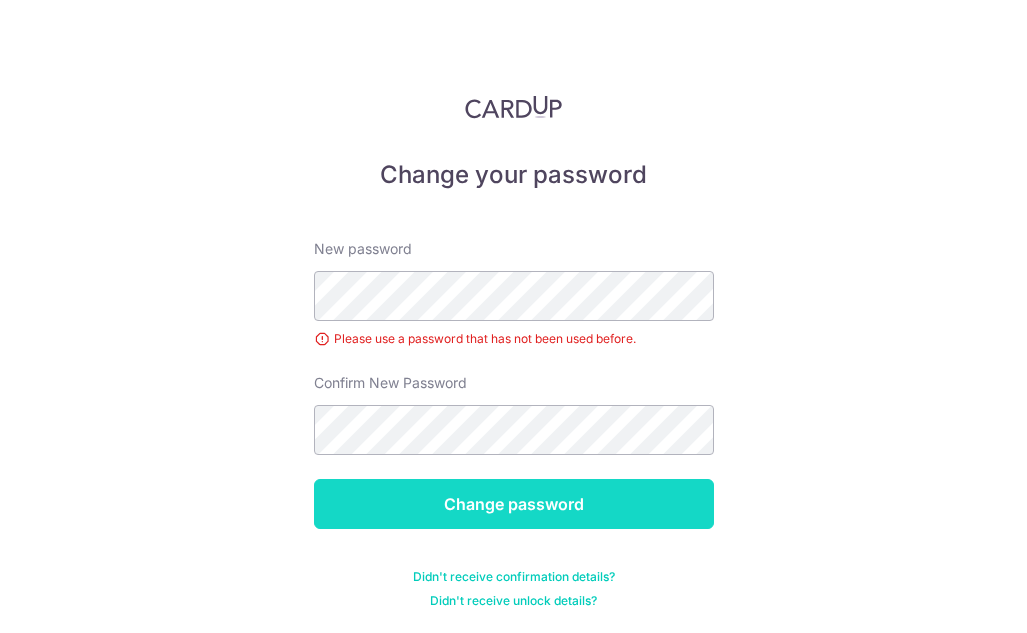click on "Change password" at bounding box center [514, 504] 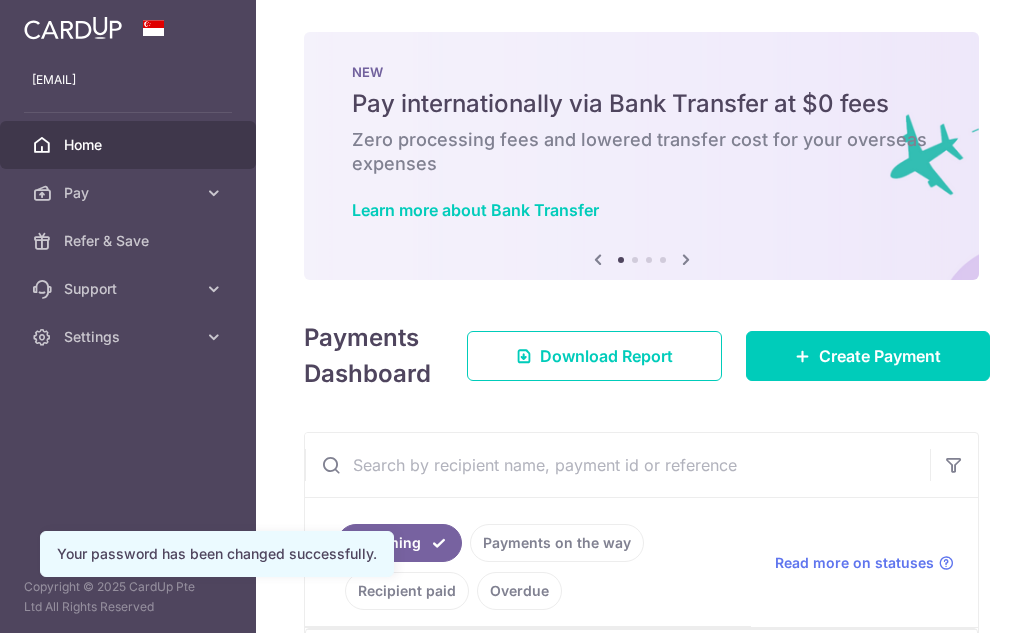 scroll, scrollTop: 0, scrollLeft: 0, axis: both 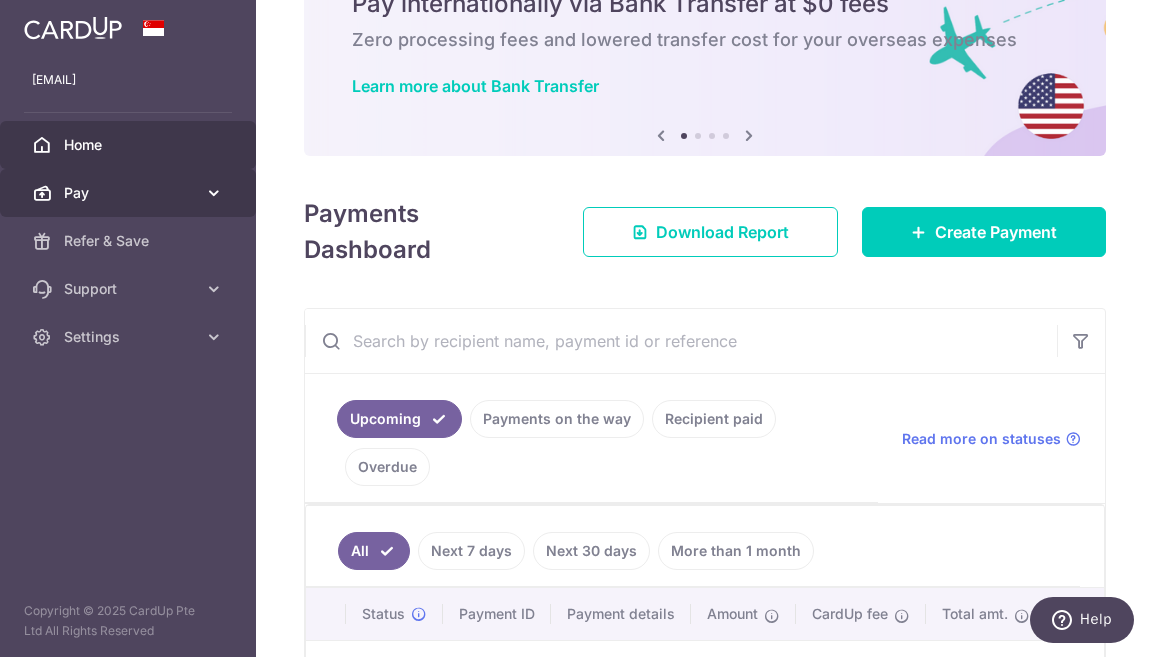 click at bounding box center (214, 193) 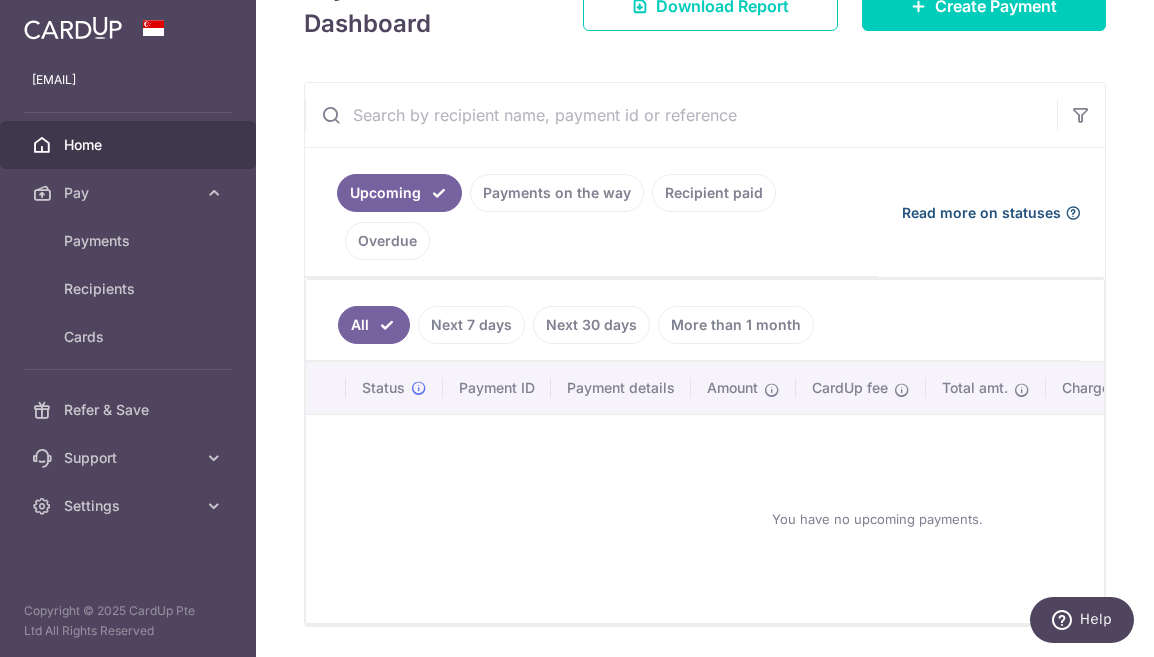 scroll, scrollTop: 200, scrollLeft: 0, axis: vertical 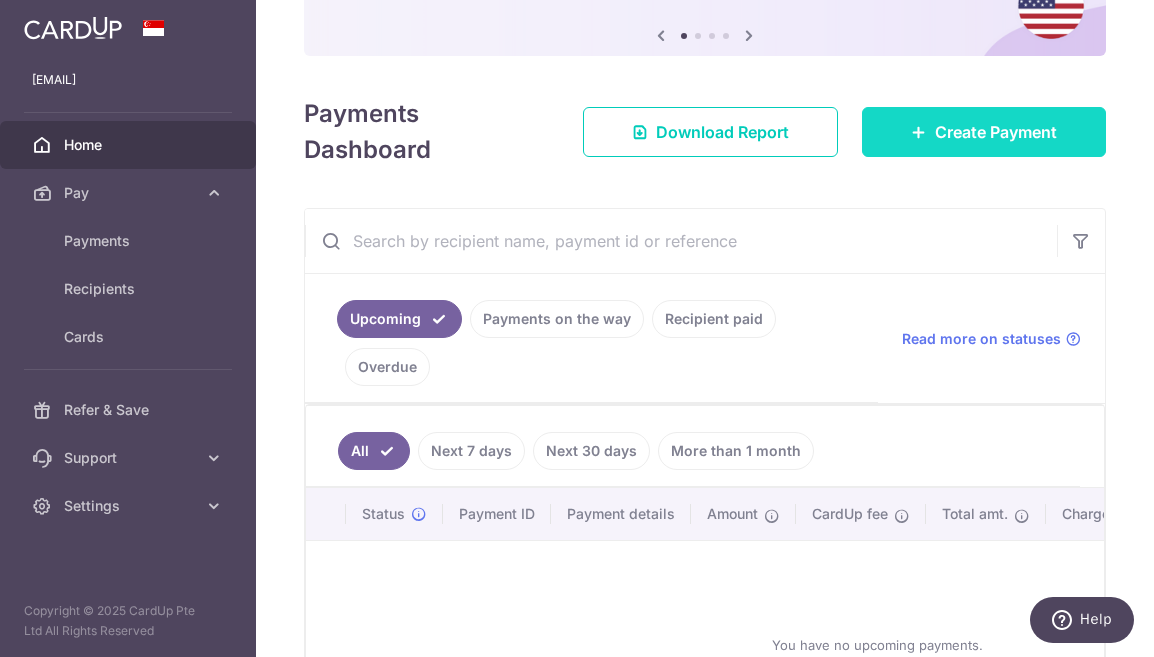 click on "Create Payment" at bounding box center [984, 132] 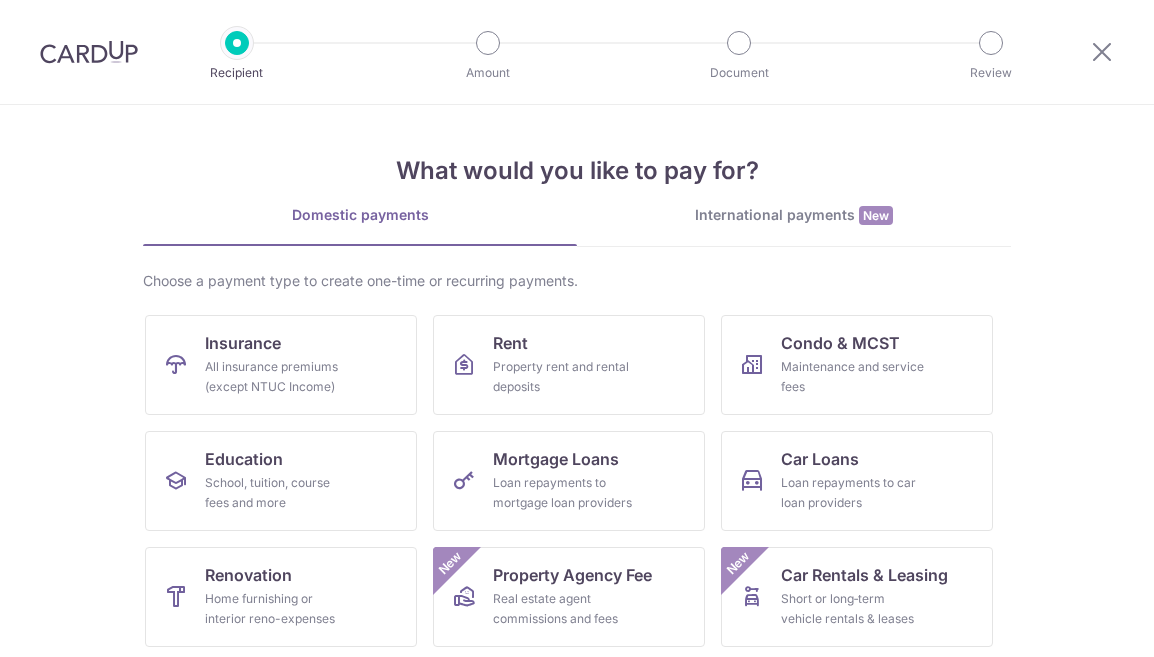 scroll, scrollTop: 0, scrollLeft: 0, axis: both 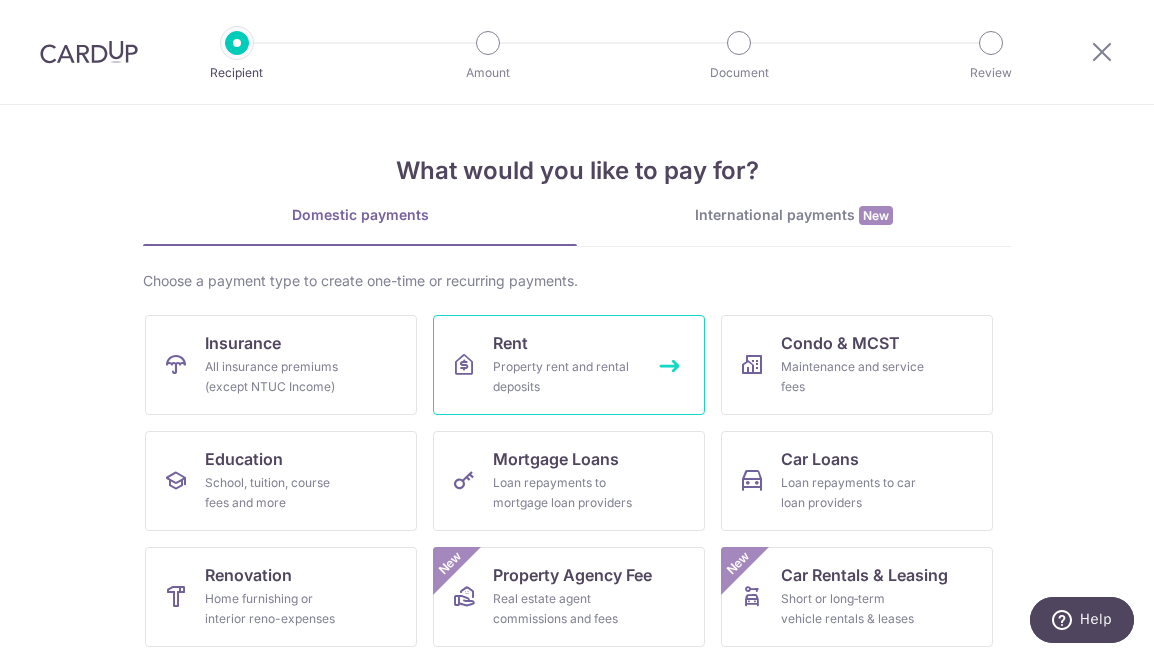 click on "Rent Property rent and rental deposits" at bounding box center (569, 365) 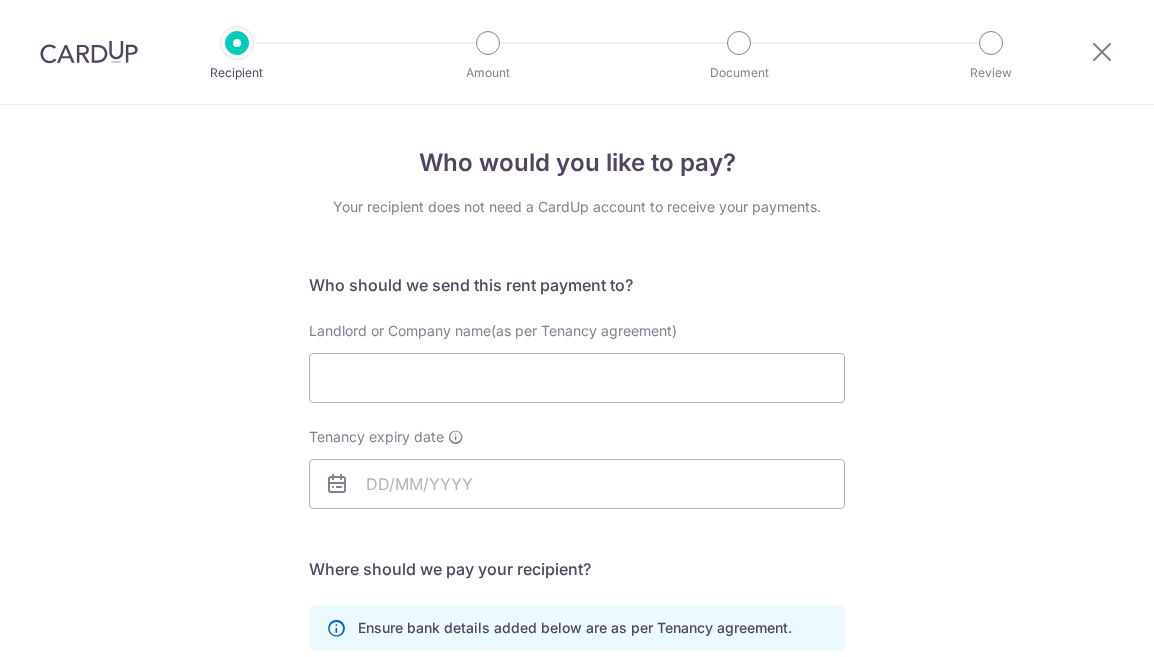 scroll, scrollTop: 0, scrollLeft: 0, axis: both 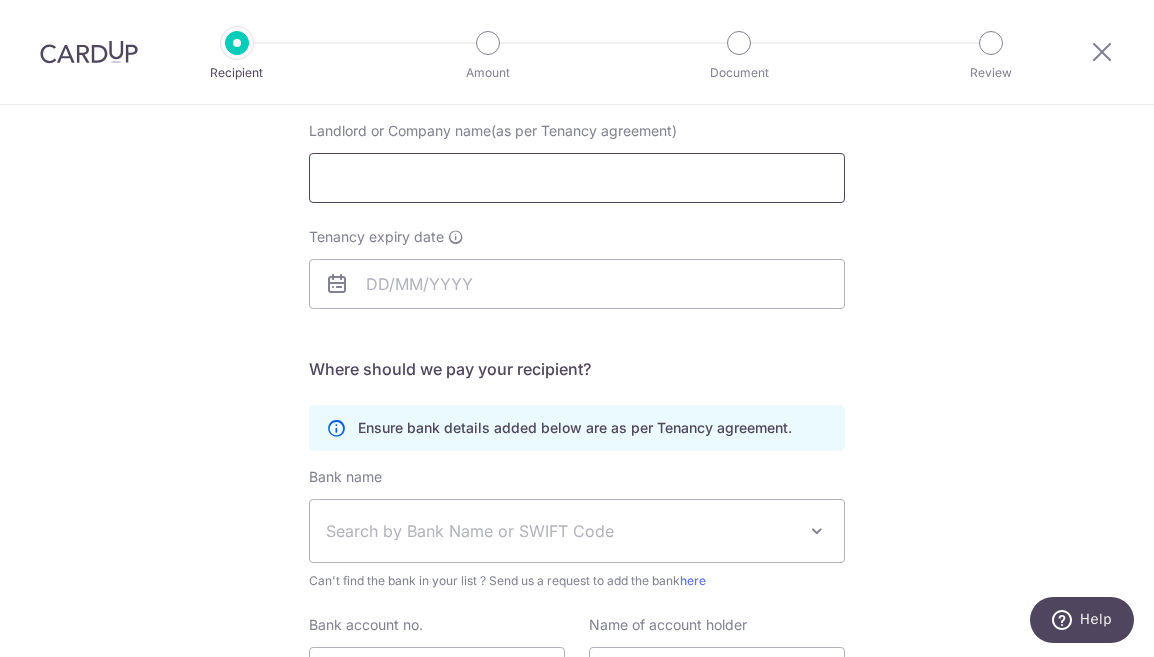 click on "Landlord or Company name(as per Tenancy agreement)" at bounding box center (577, 178) 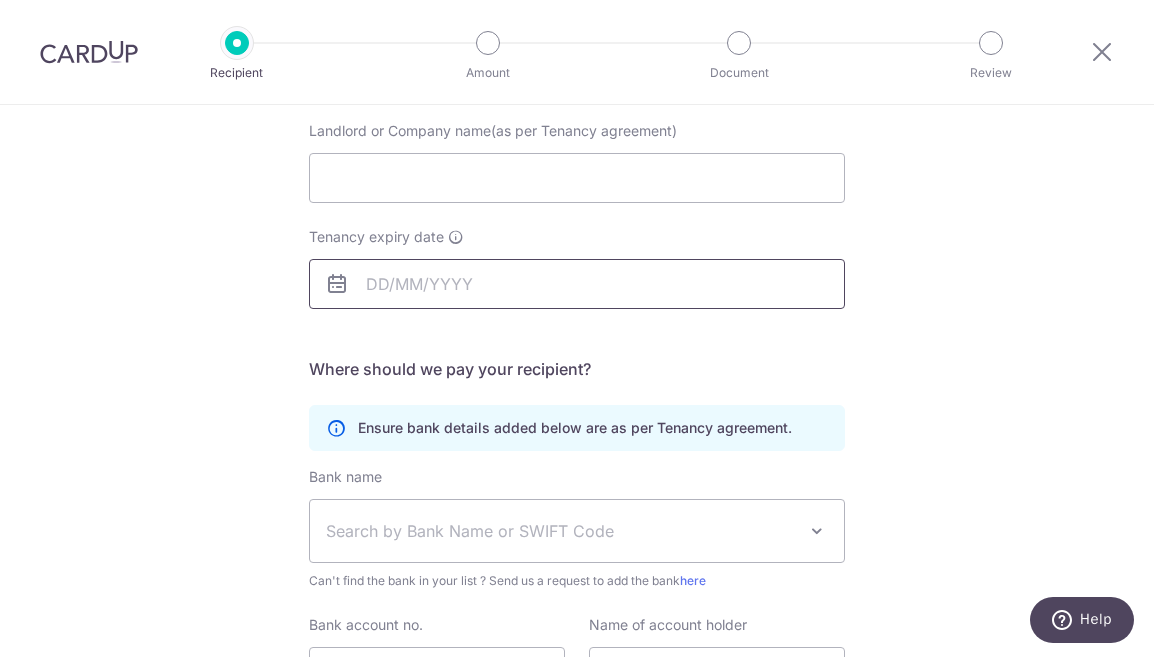 click on "Tenancy expiry date" at bounding box center (577, 284) 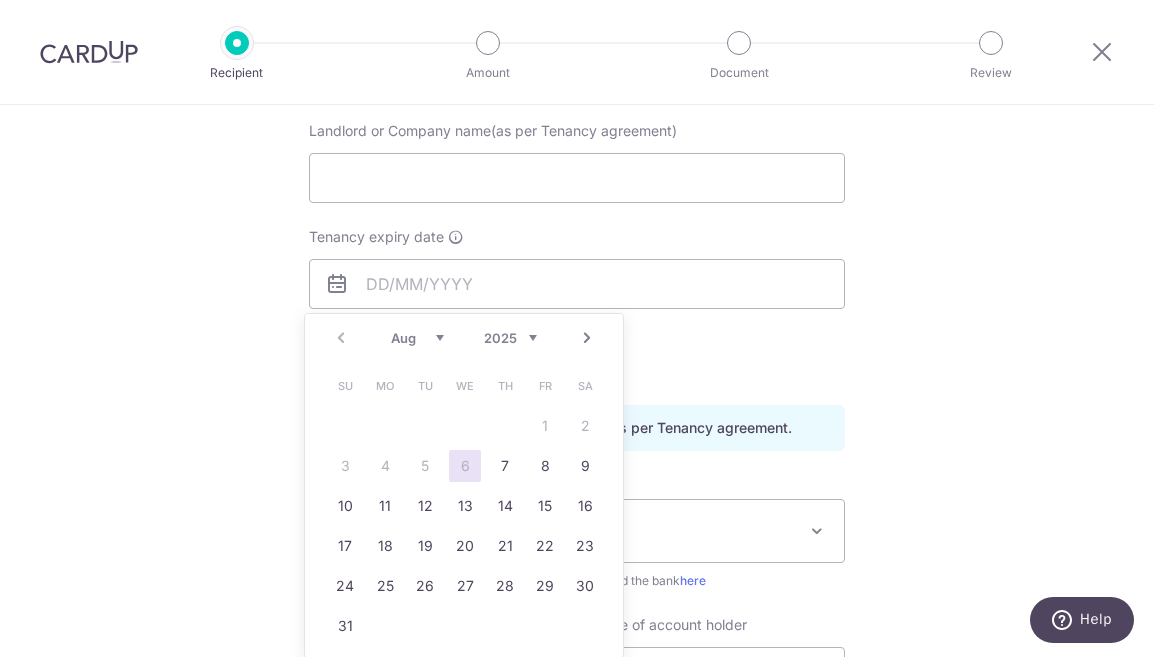 click on "2025 2026 2027 2028 2029 2030 2031 2032 2033 2034 2035" at bounding box center [510, 338] 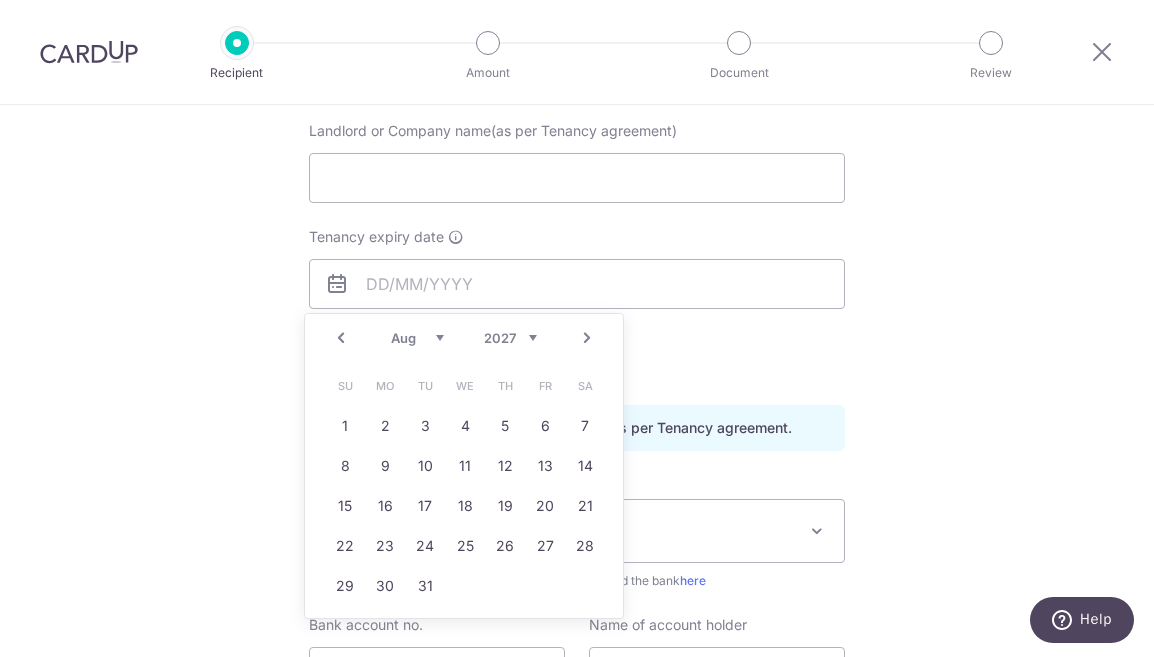 click on "Jan Feb Mar Apr May Jun Jul Aug Sep Oct Nov Dec" at bounding box center [417, 338] 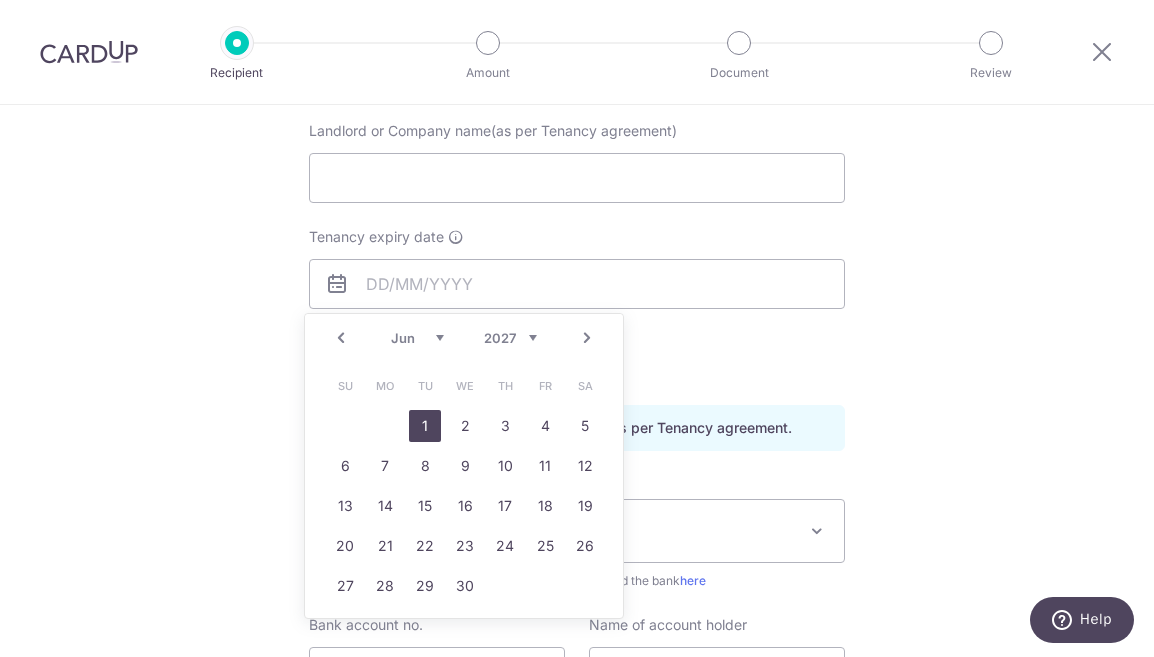 click on "1" at bounding box center [425, 426] 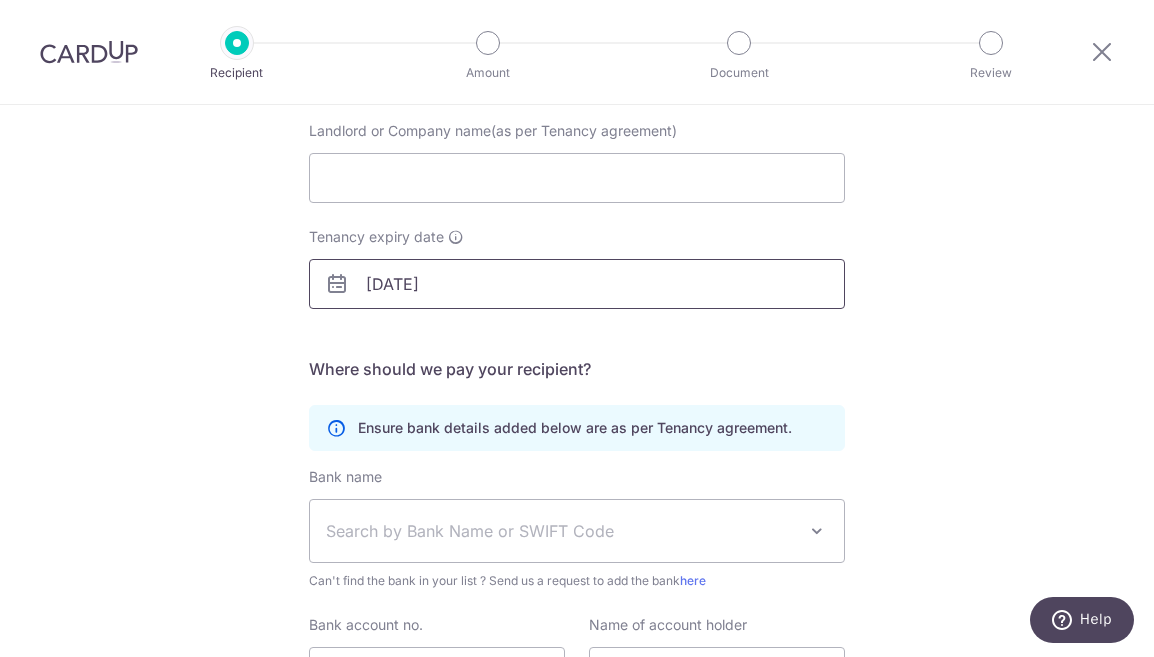 click on "01/06/2027" at bounding box center [577, 284] 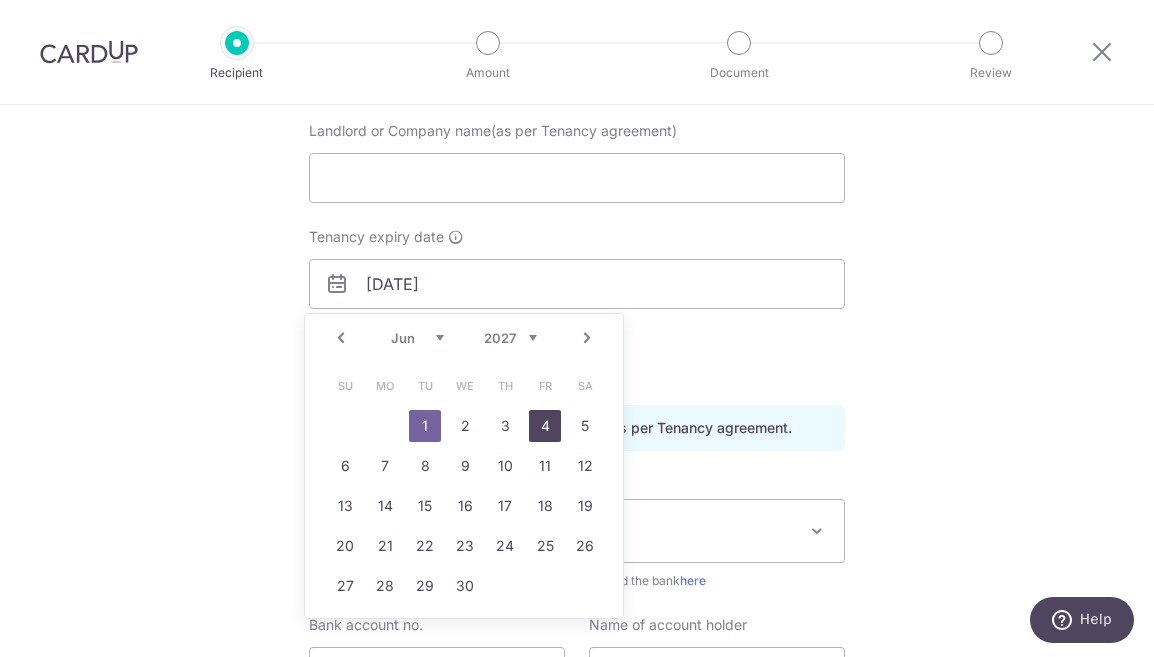 click on "4" at bounding box center (545, 426) 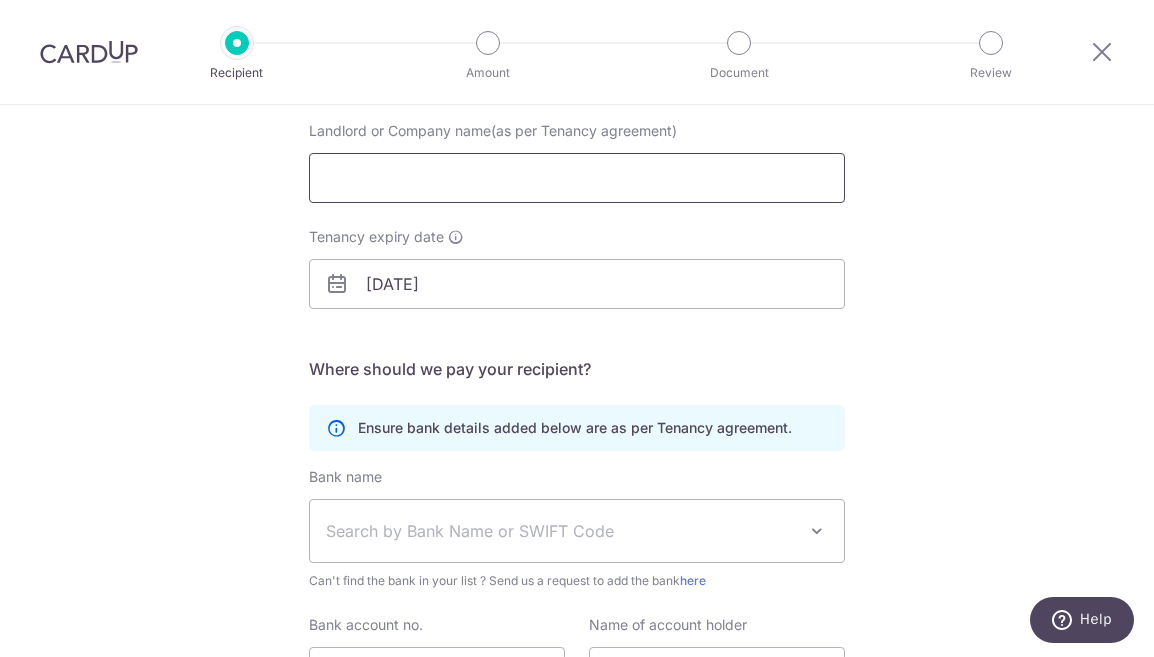 click on "Landlord or Company name(as per Tenancy agreement)" at bounding box center [577, 178] 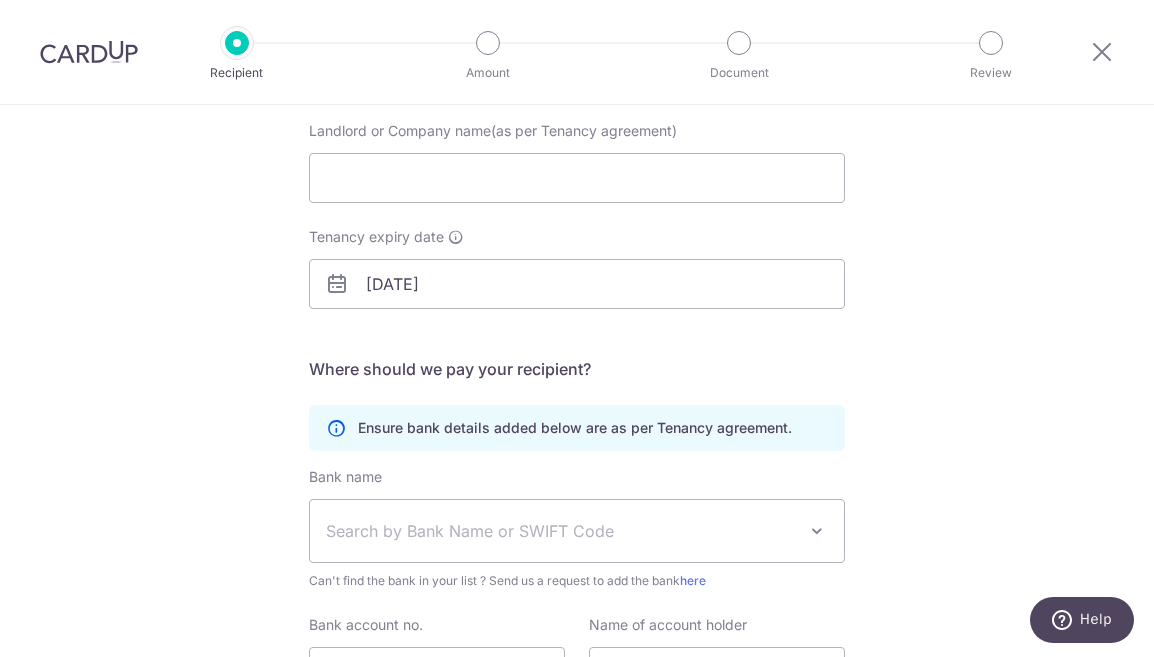 click on "Who would you like to pay?
Your recipient does not need a CardUp account to receive your payments.
Who should we send this rent payment to?
Landlord or Company name(as per Tenancy agreement)
Tenancy expiry date
04/06/2027
Translation missing: en.no key
URL
Telephone" at bounding box center (577, 381) 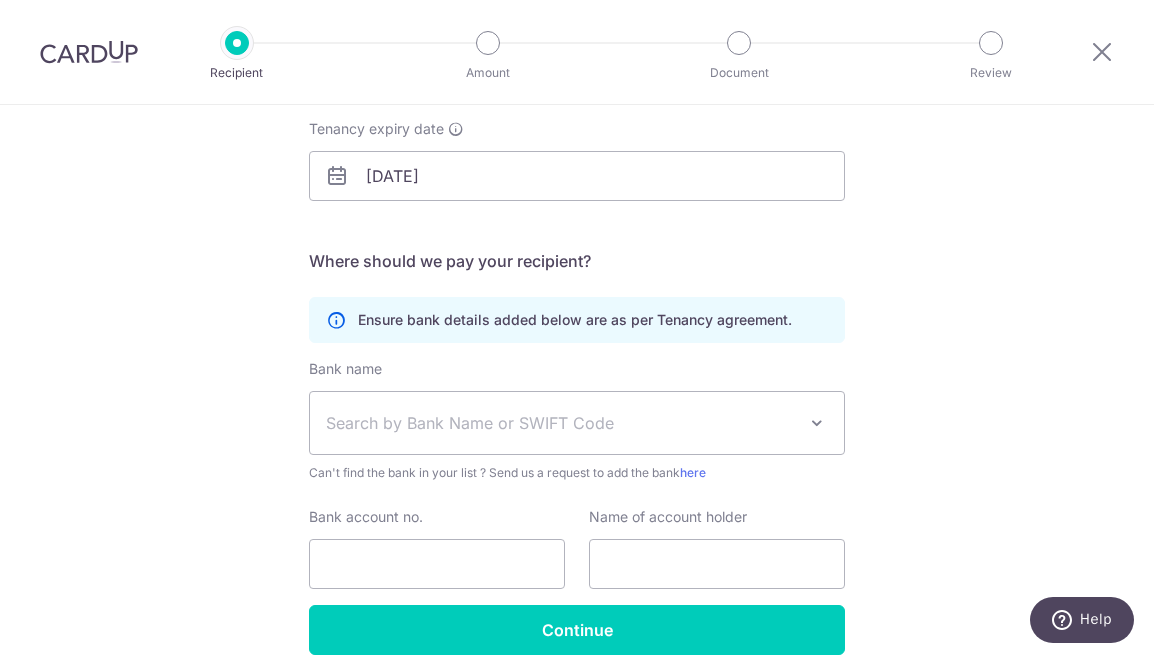 scroll, scrollTop: 400, scrollLeft: 0, axis: vertical 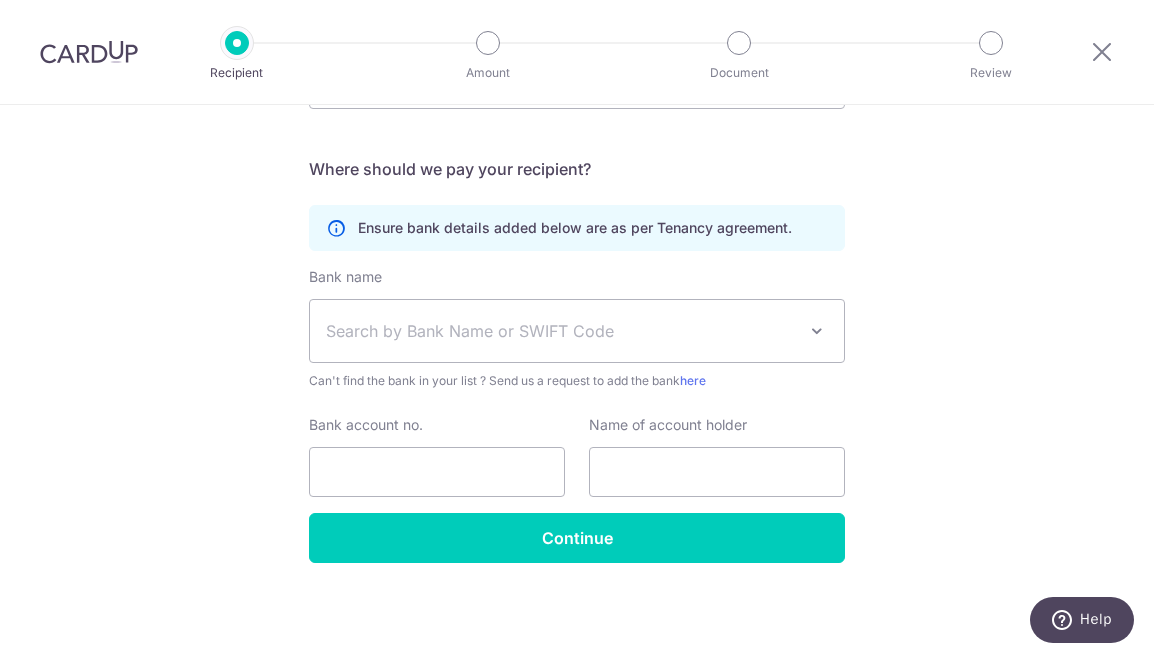 click on "Search by Bank Name or SWIFT Code" at bounding box center [561, 331] 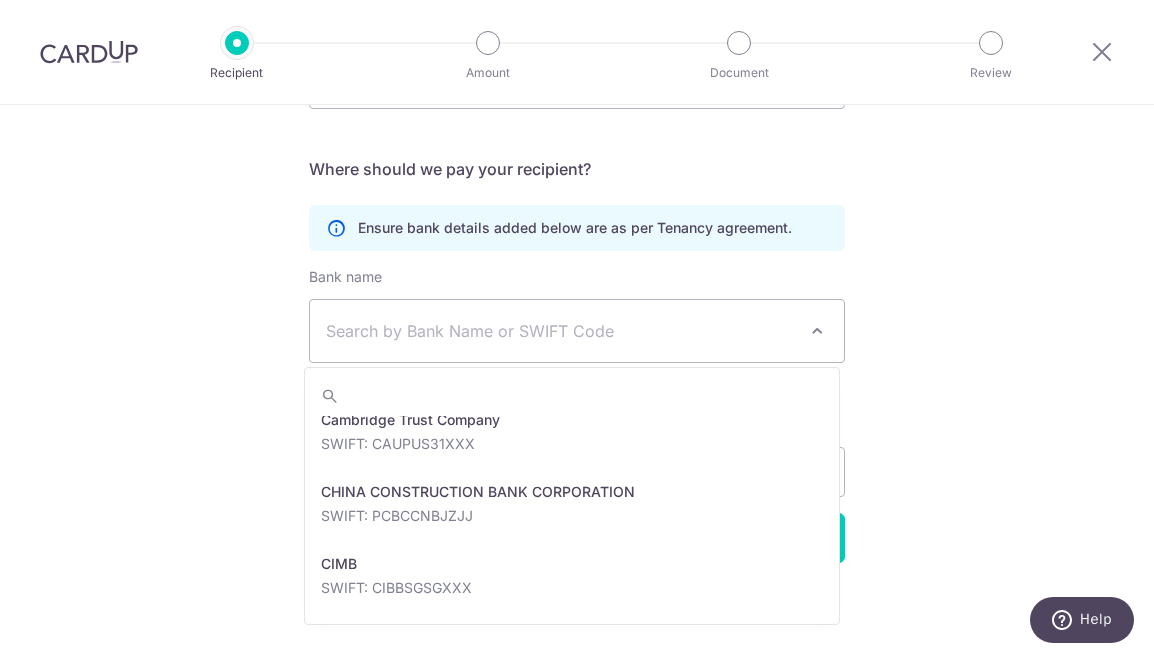 scroll, scrollTop: 600, scrollLeft: 0, axis: vertical 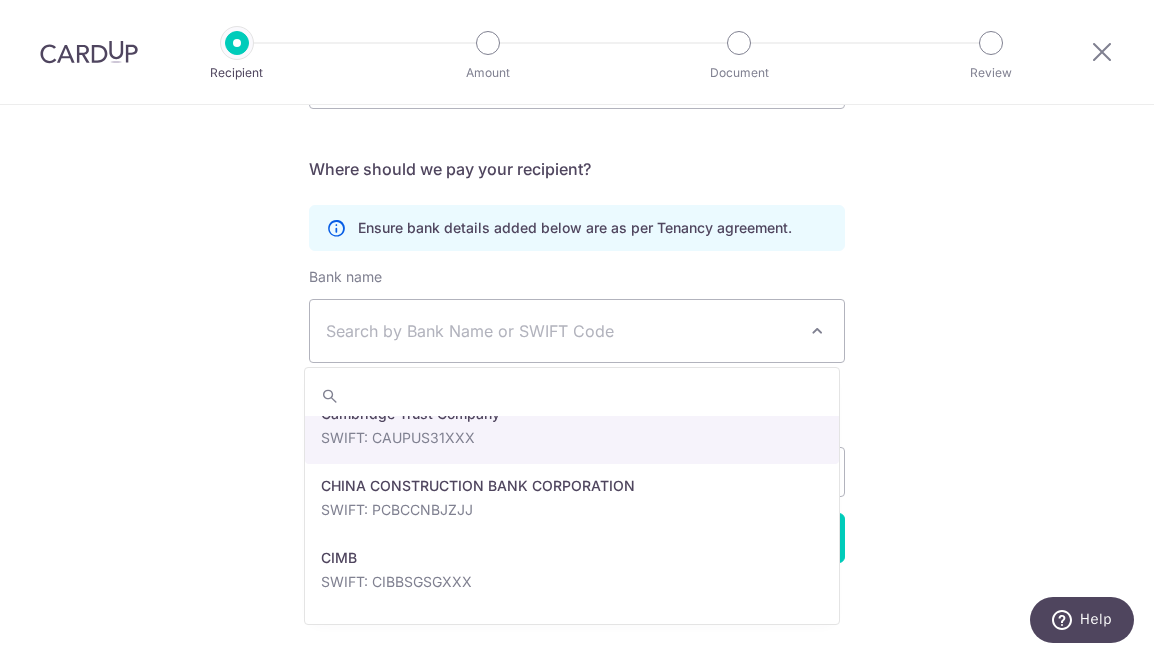 click on "Search by Bank Name or SWIFT Code" at bounding box center [561, 331] 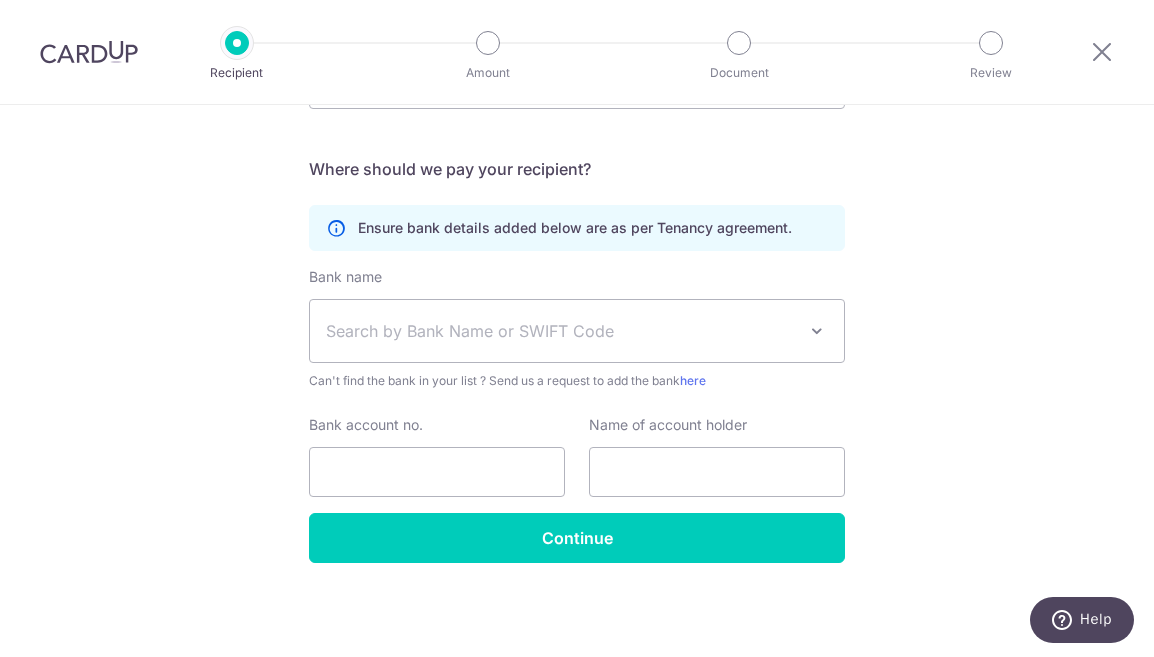 click on "Search by Bank Name or SWIFT Code" at bounding box center [561, 331] 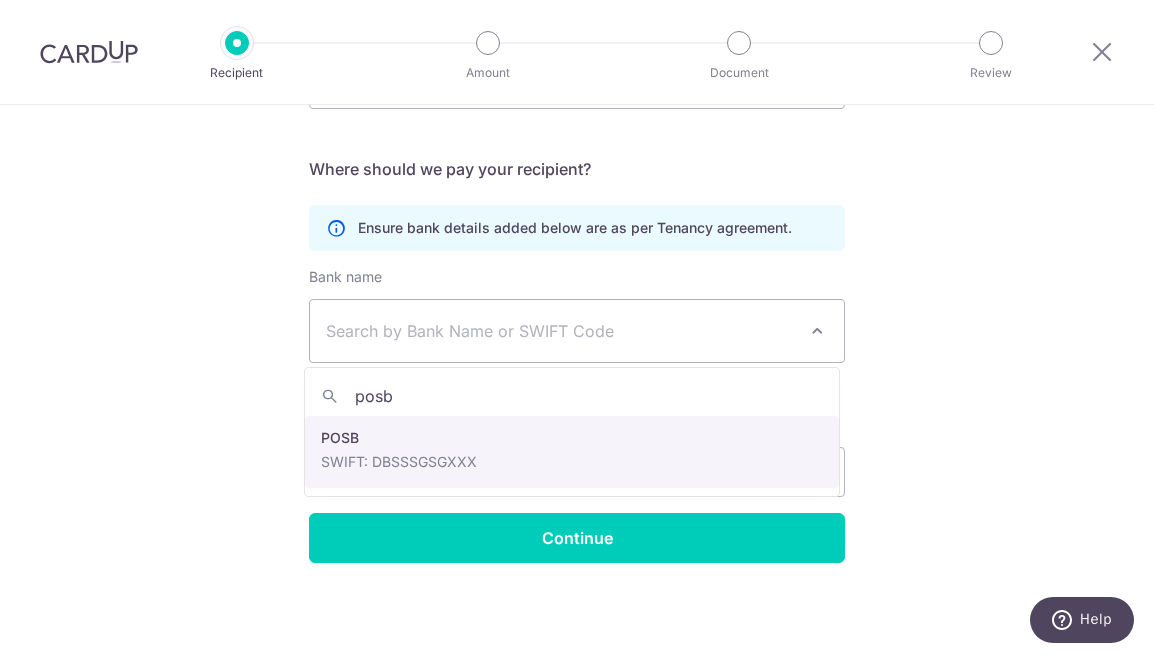 type on "posb" 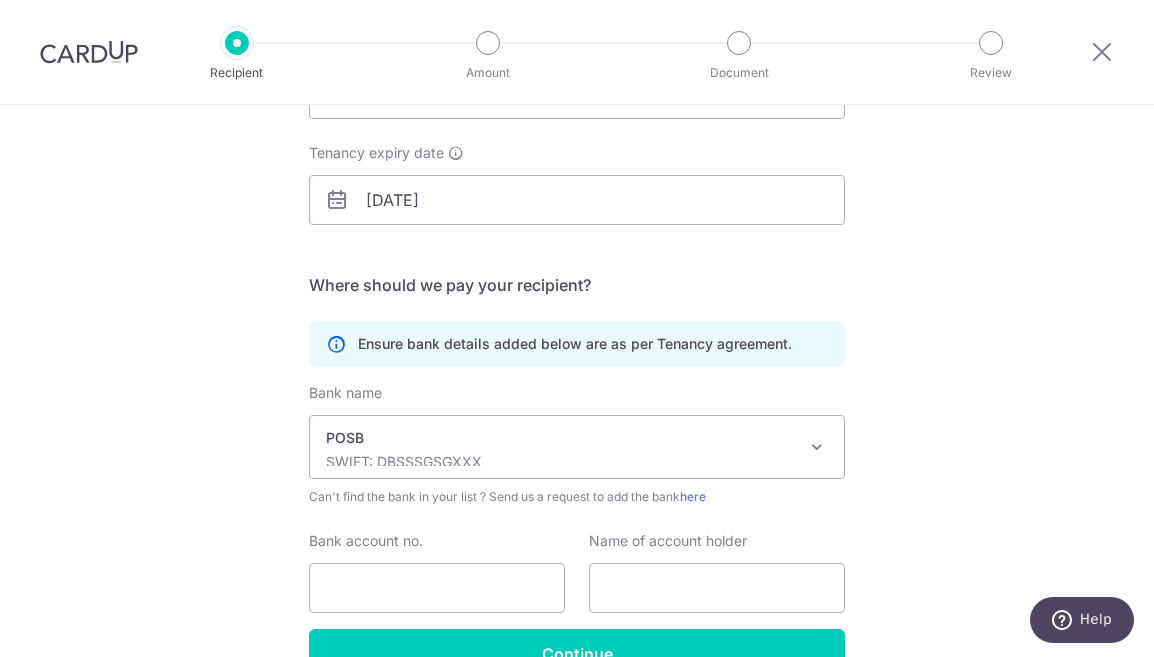 scroll, scrollTop: 400, scrollLeft: 0, axis: vertical 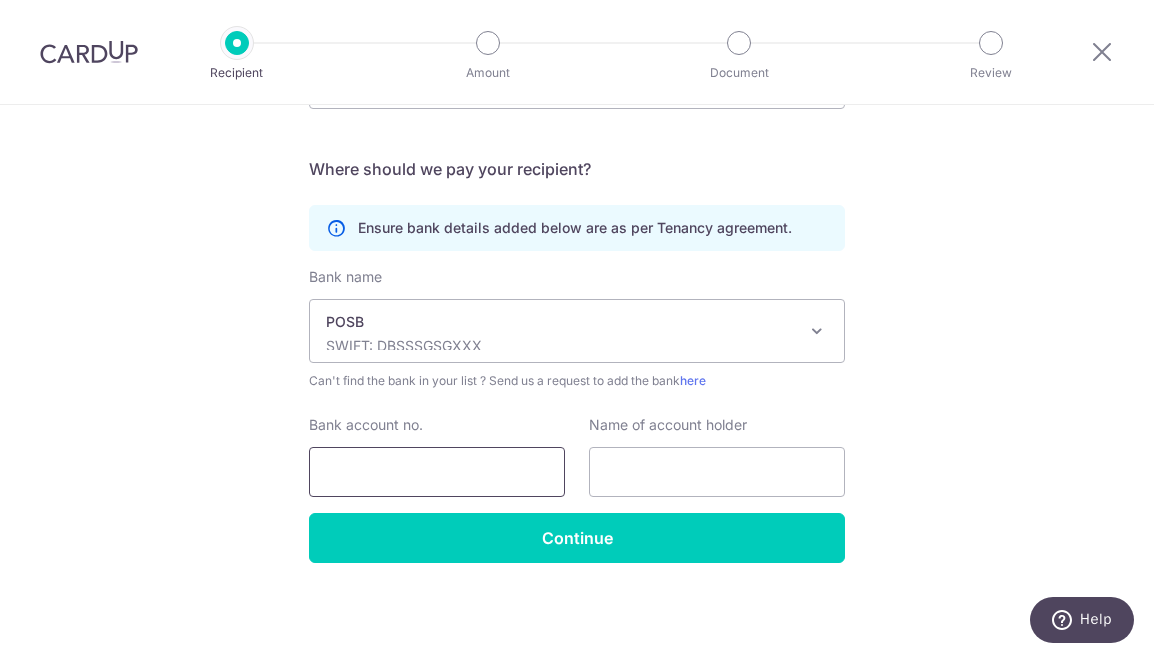 click on "Bank account no." at bounding box center (437, 472) 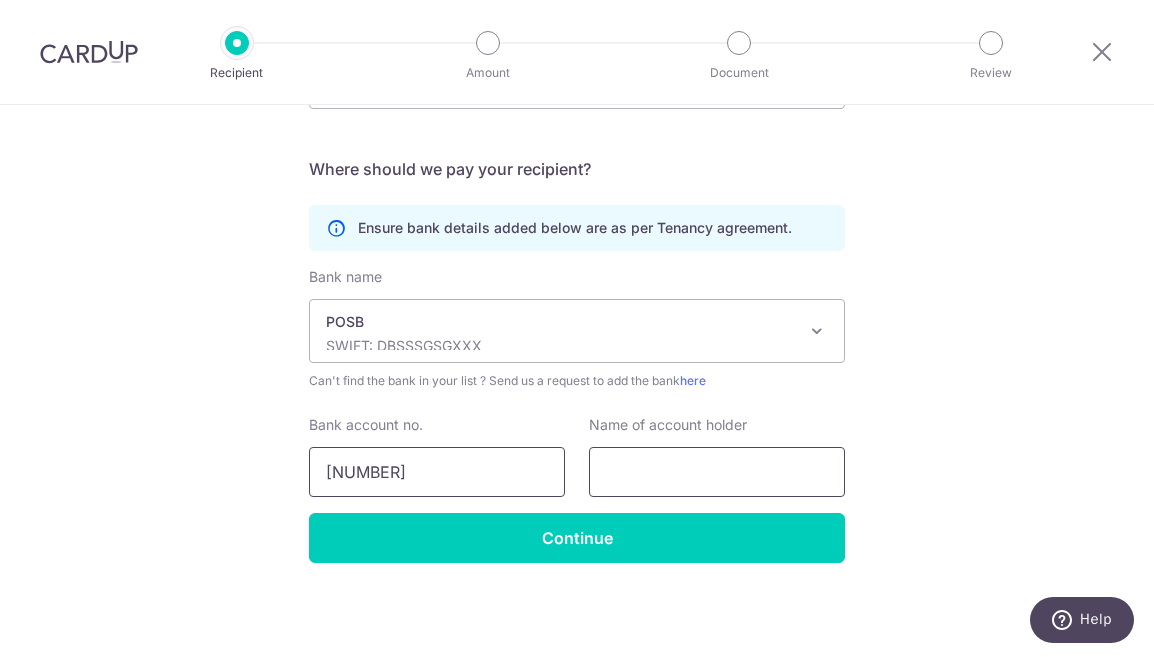 type on "081618747" 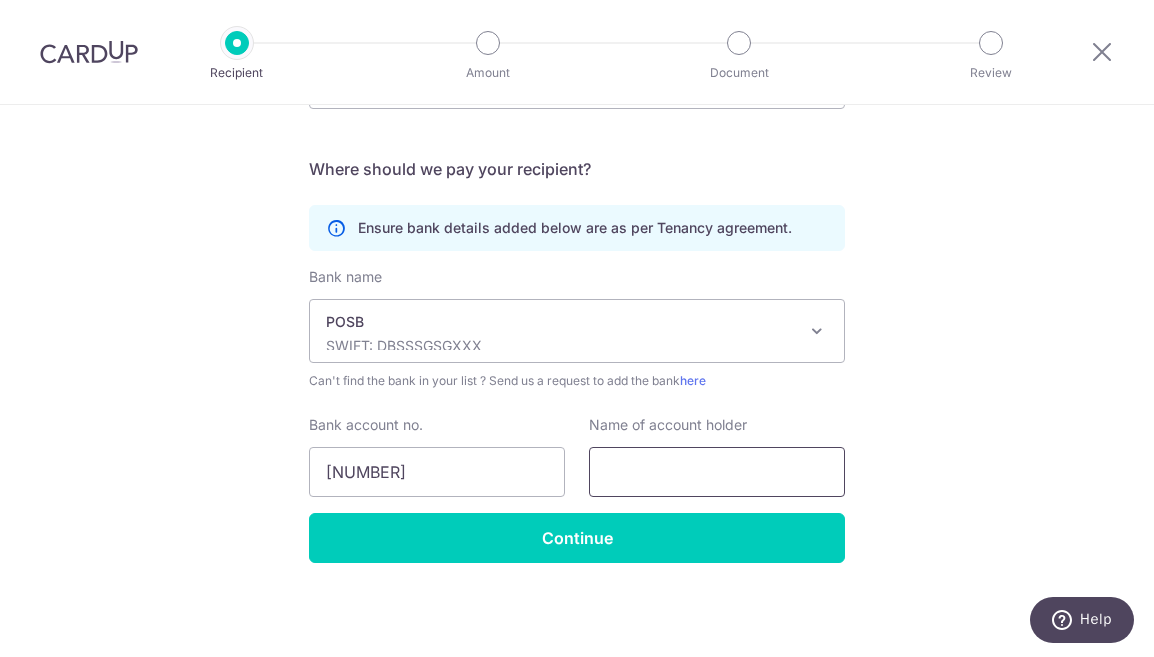 click at bounding box center (717, 472) 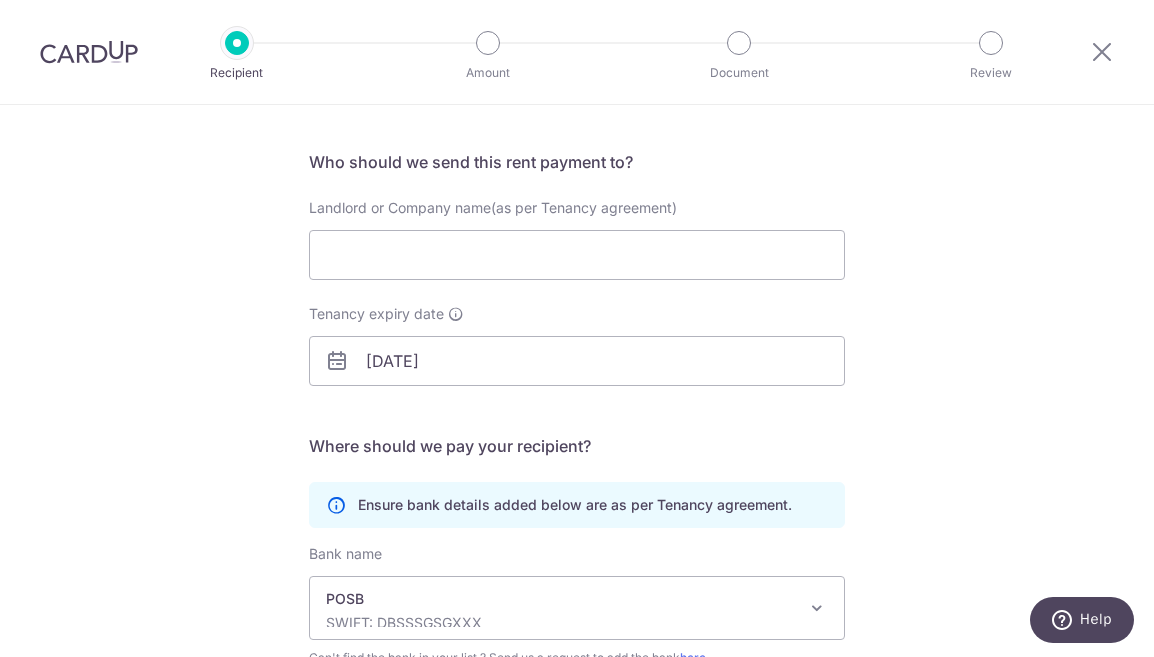 scroll, scrollTop: 100, scrollLeft: 0, axis: vertical 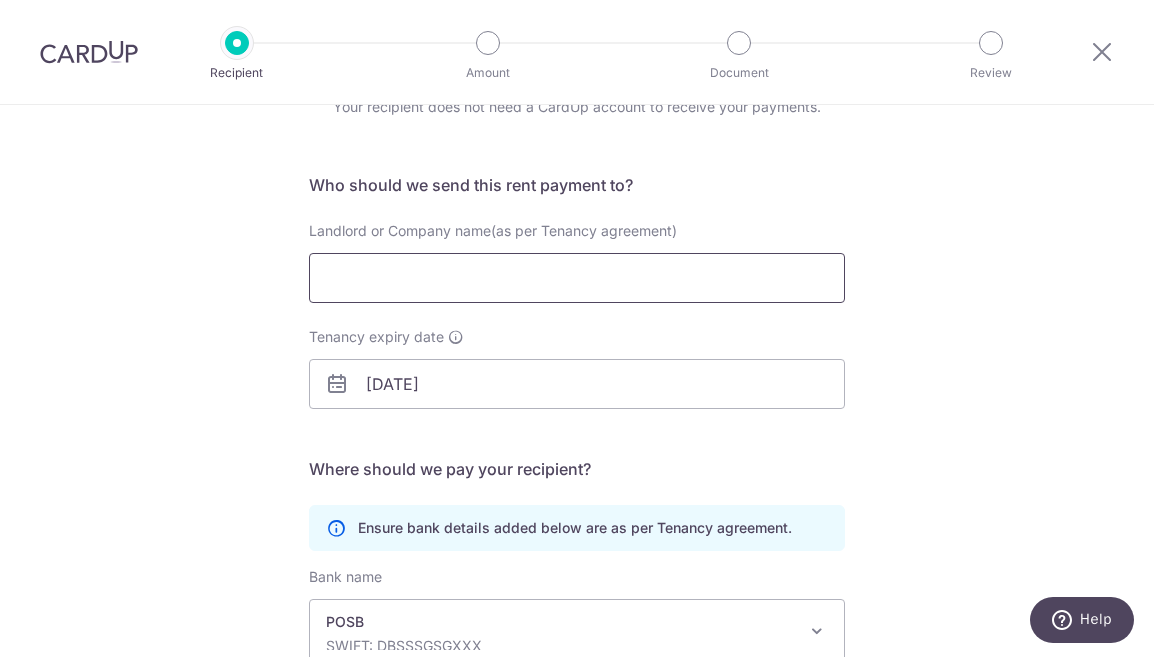type on "thiagarah" 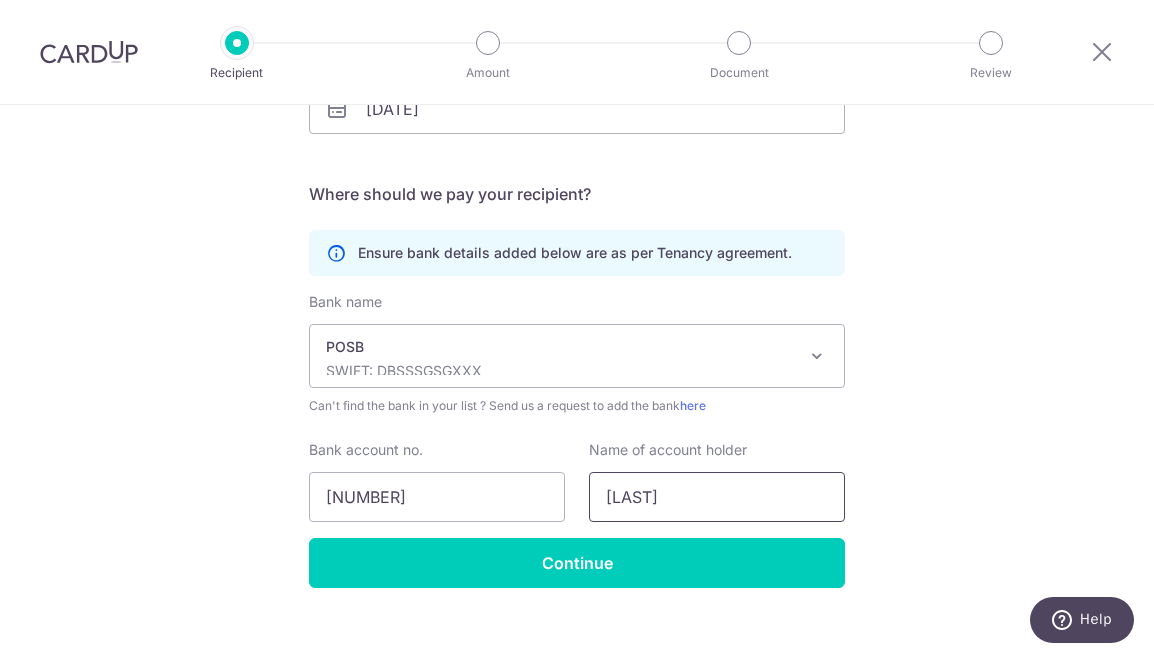scroll, scrollTop: 400, scrollLeft: 0, axis: vertical 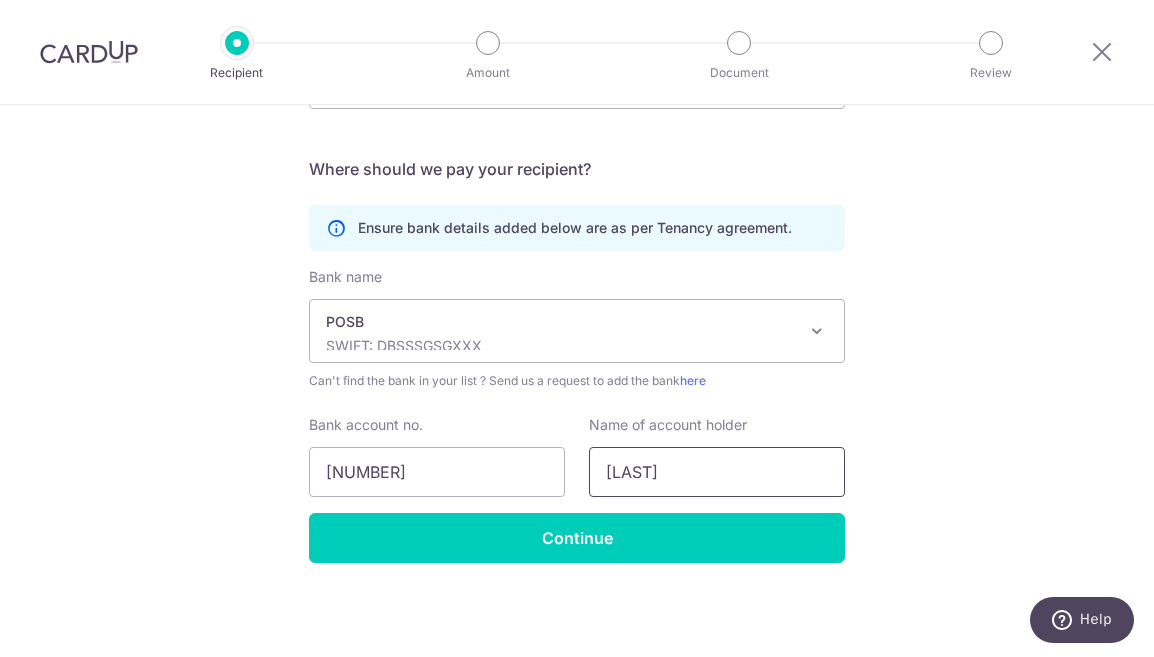 type on "Thiagarajah" 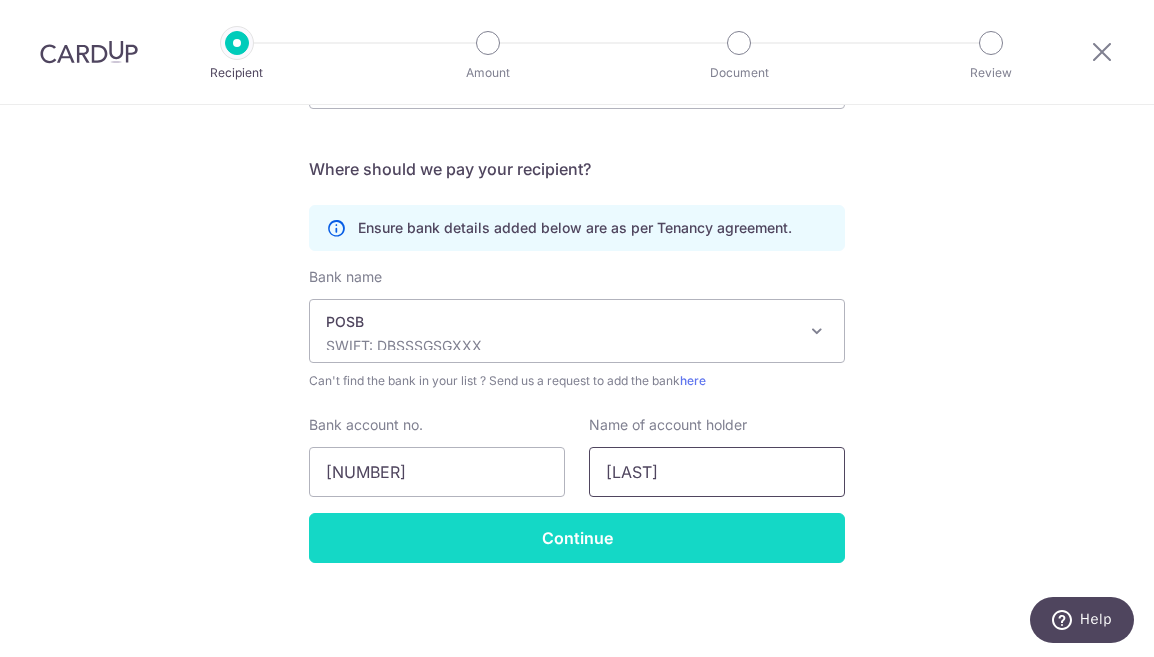 type on "Thiagarajah" 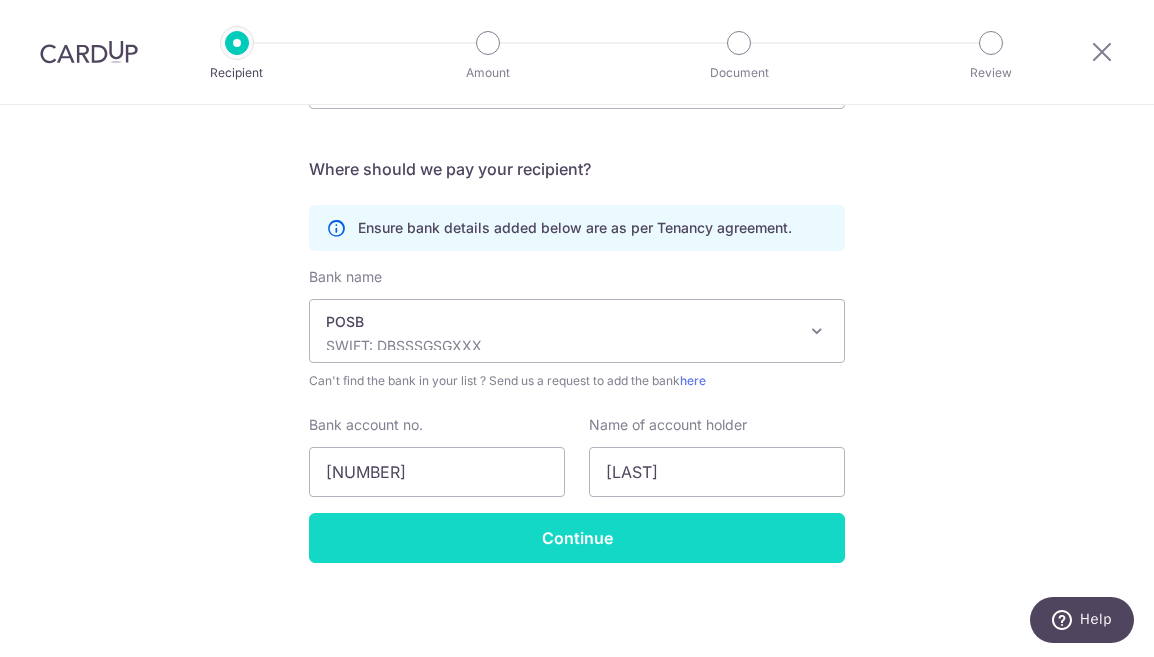 click on "Continue" at bounding box center (577, 538) 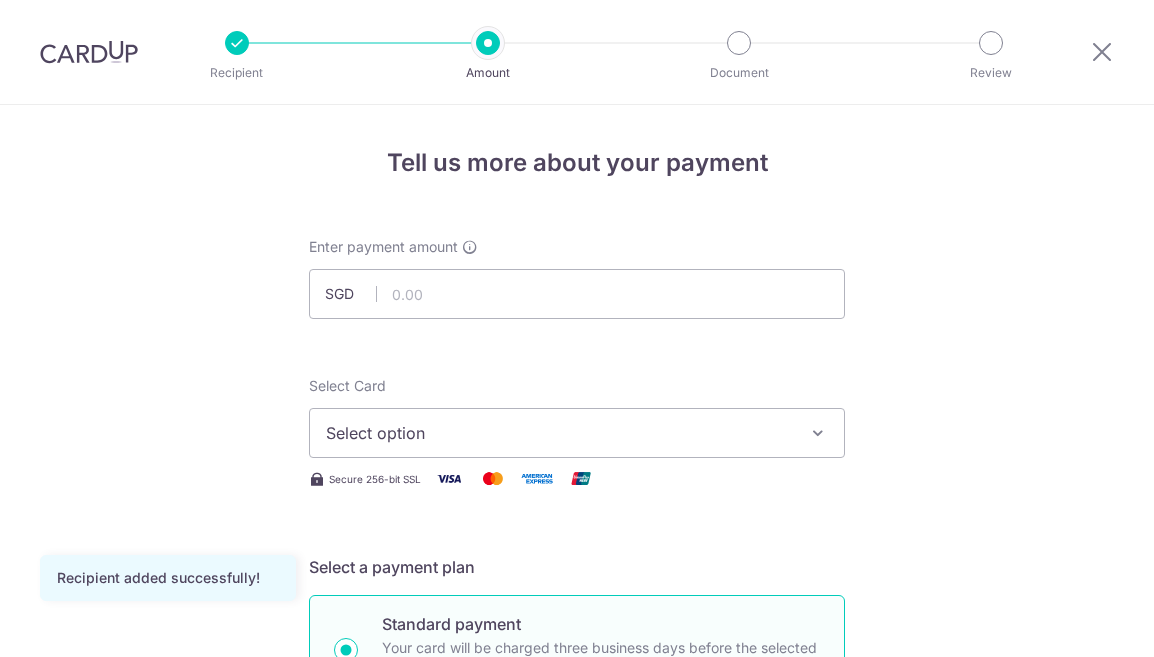 scroll, scrollTop: 0, scrollLeft: 0, axis: both 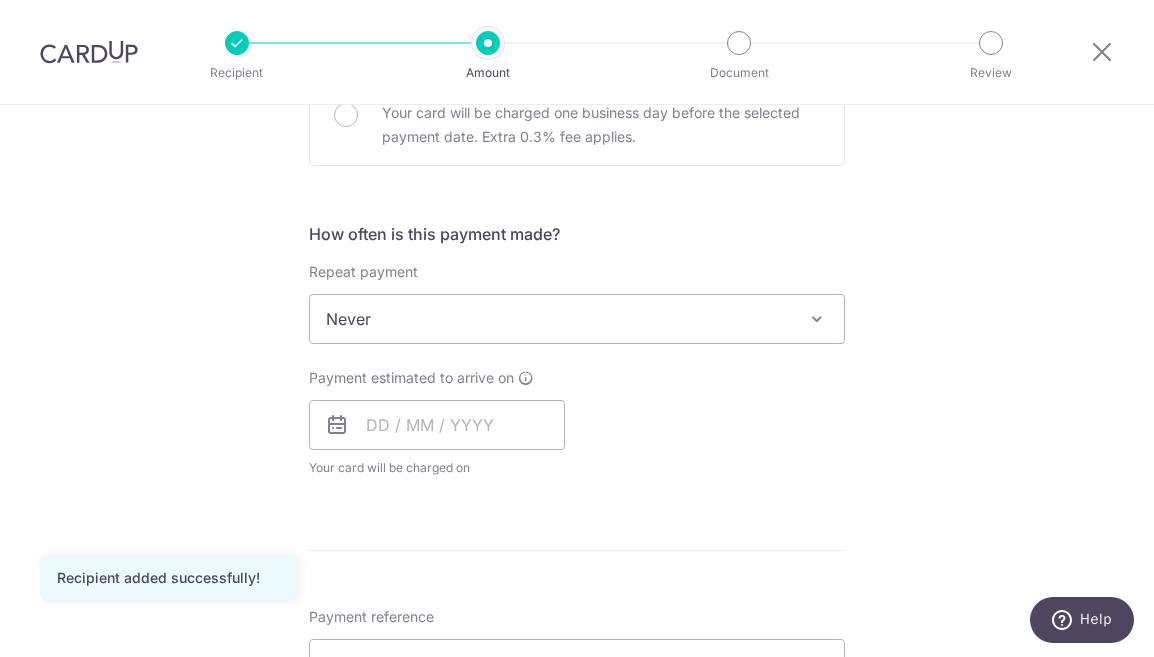 click on "Never" at bounding box center (577, 319) 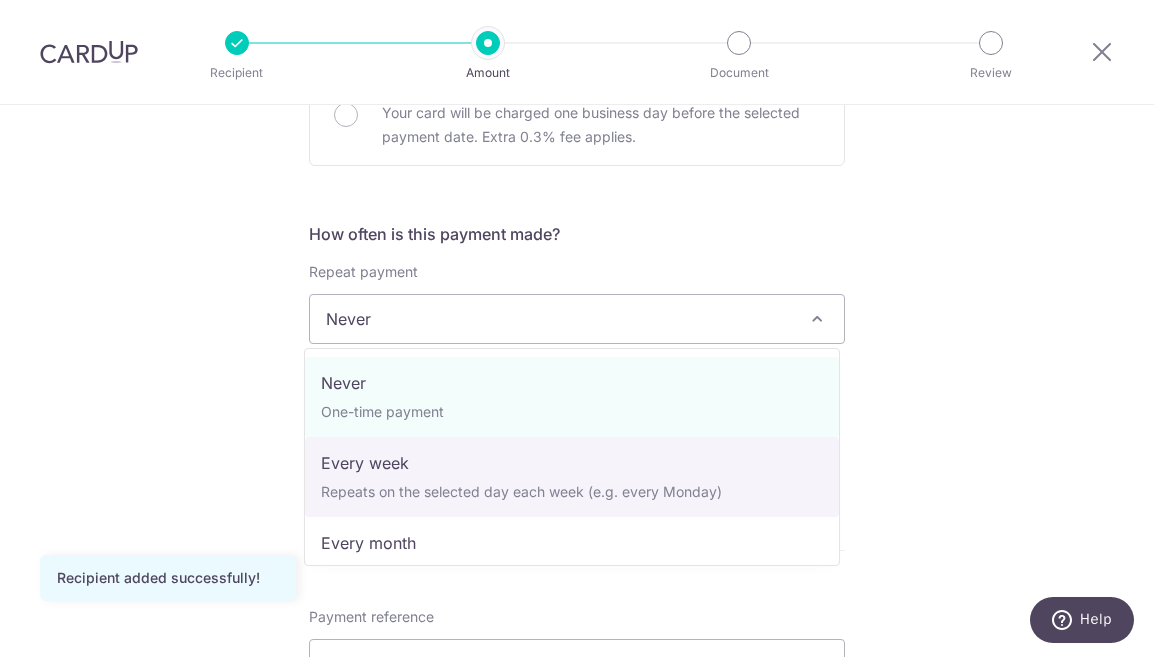 scroll, scrollTop: 100, scrollLeft: 0, axis: vertical 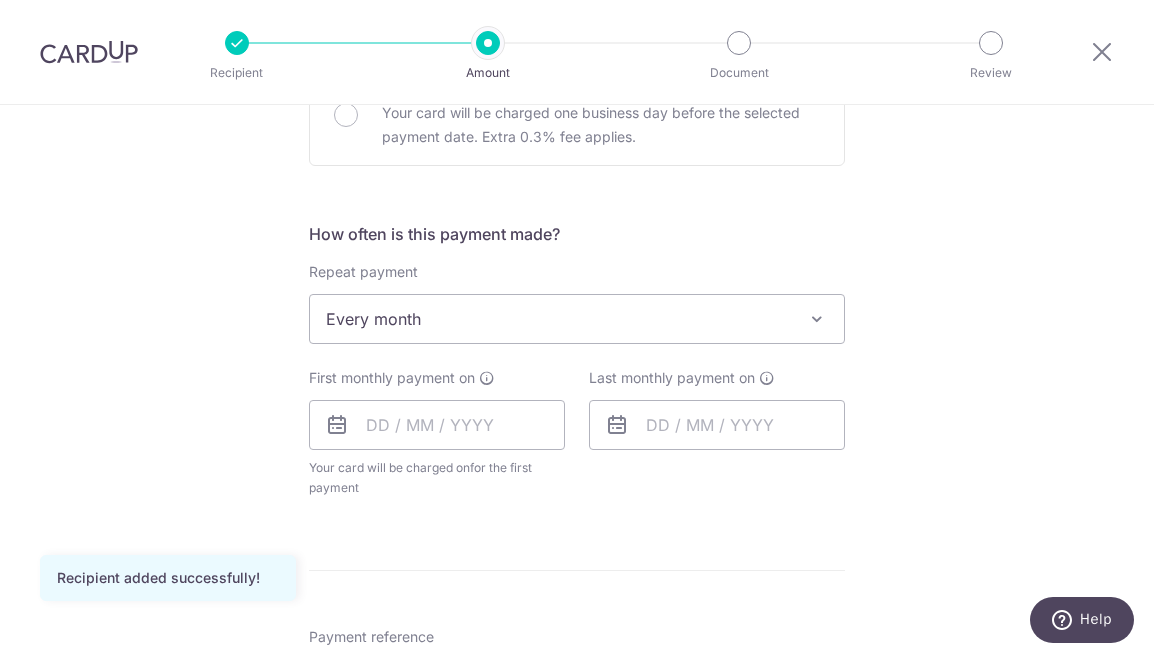 select on "3" 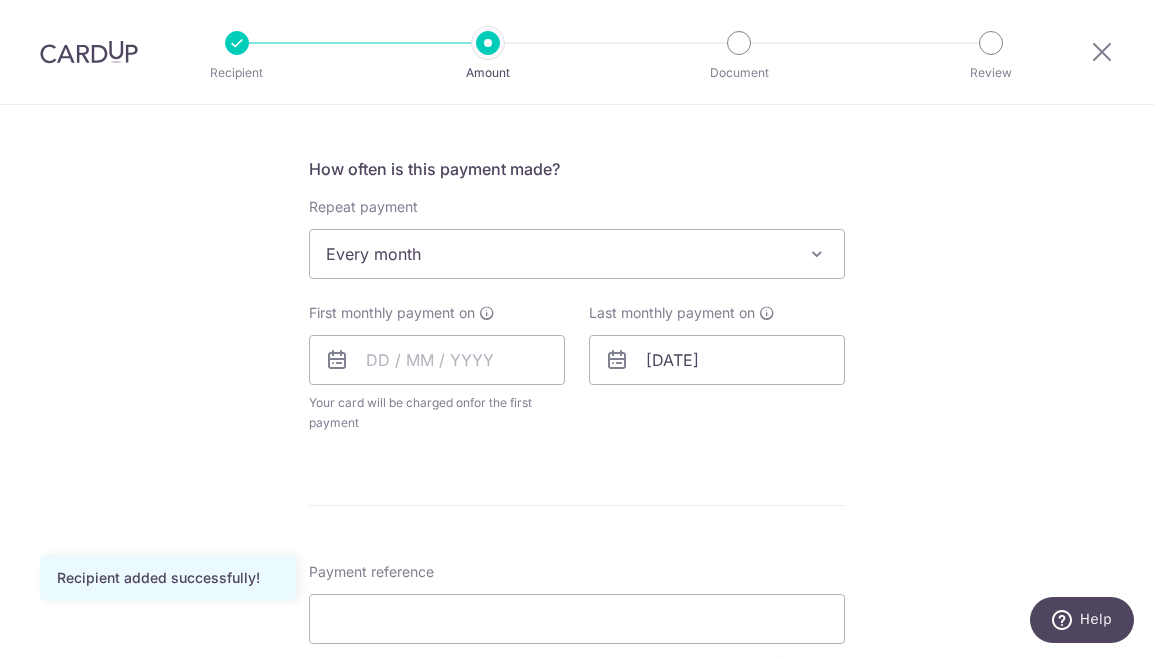 scroll, scrollTop: 757, scrollLeft: 0, axis: vertical 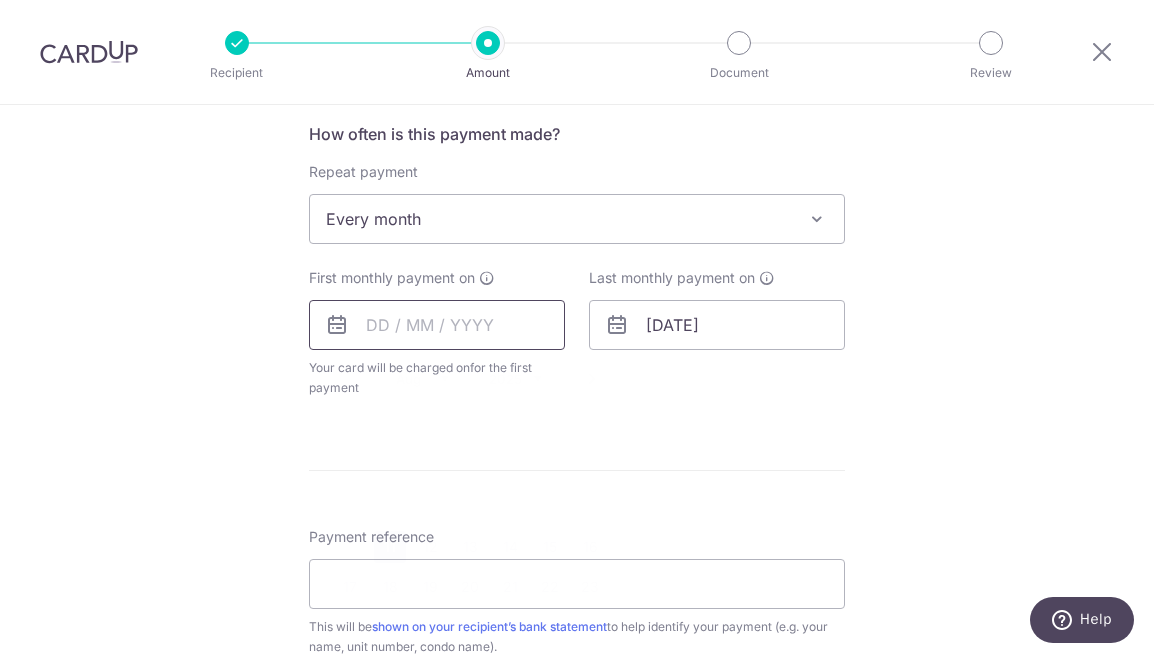 click at bounding box center [437, 325] 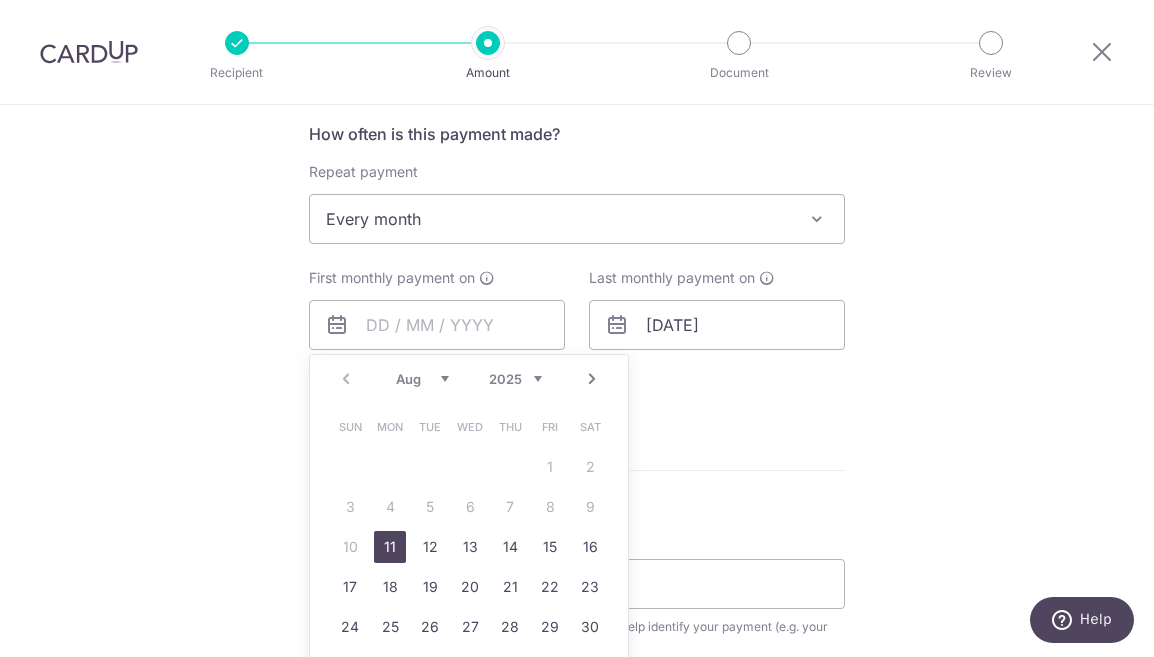 click on "Aug Sep Oct Nov Dec" at bounding box center [422, 379] 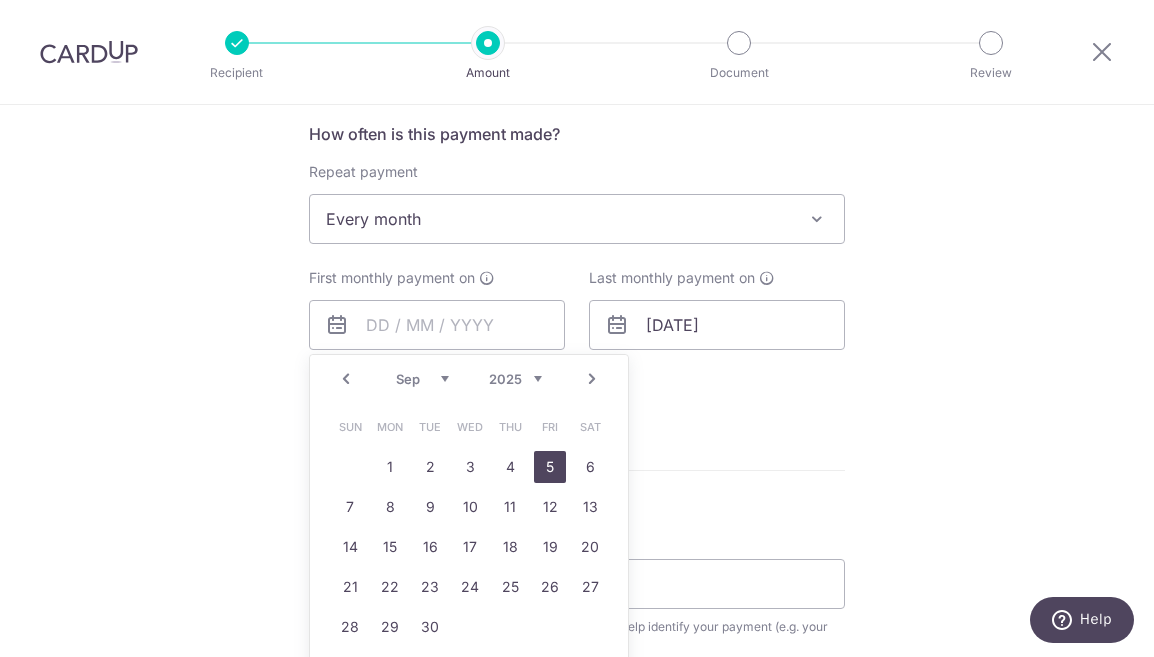 click on "5" at bounding box center (550, 467) 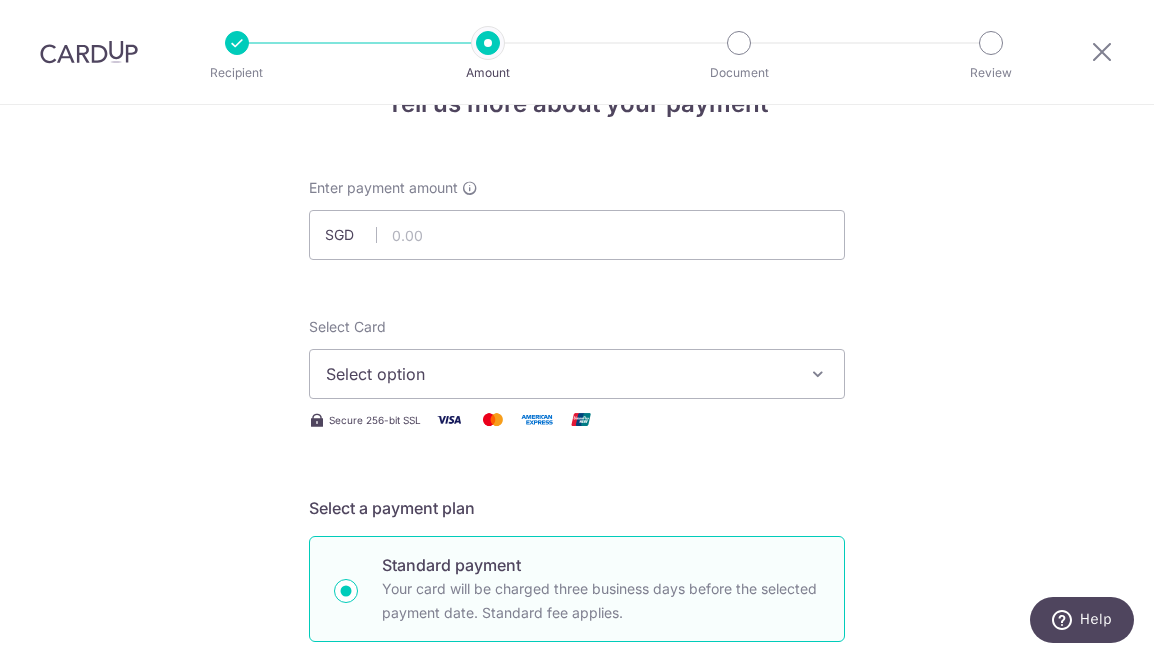 scroll, scrollTop: 0, scrollLeft: 0, axis: both 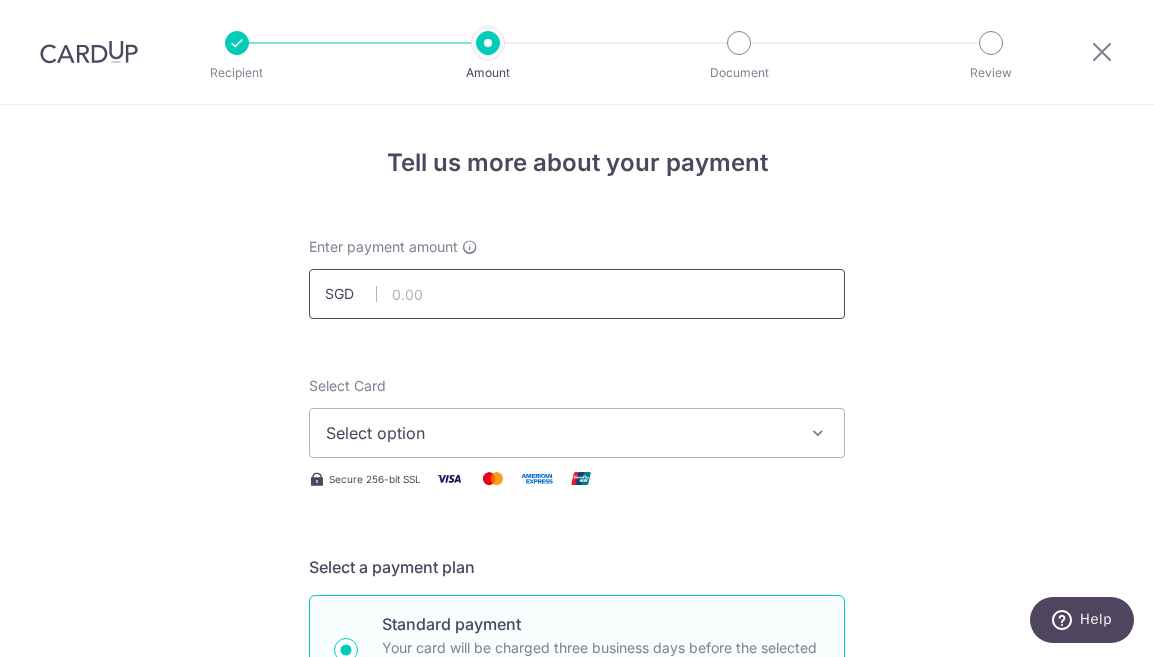 click at bounding box center [577, 294] 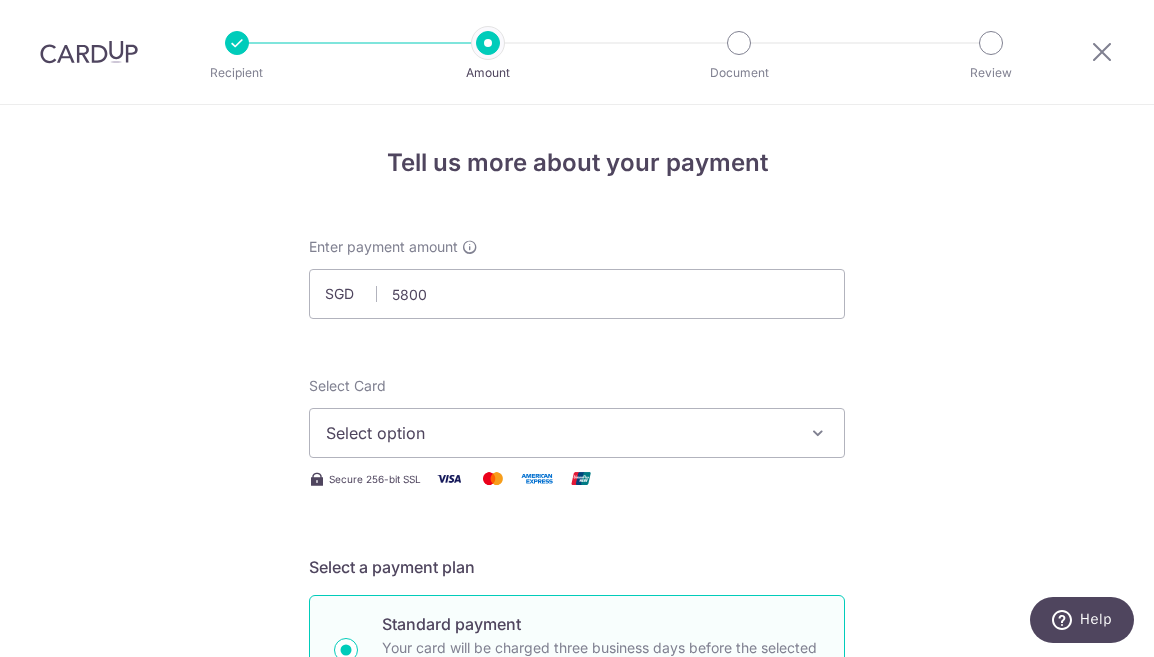 type on "5,800.00" 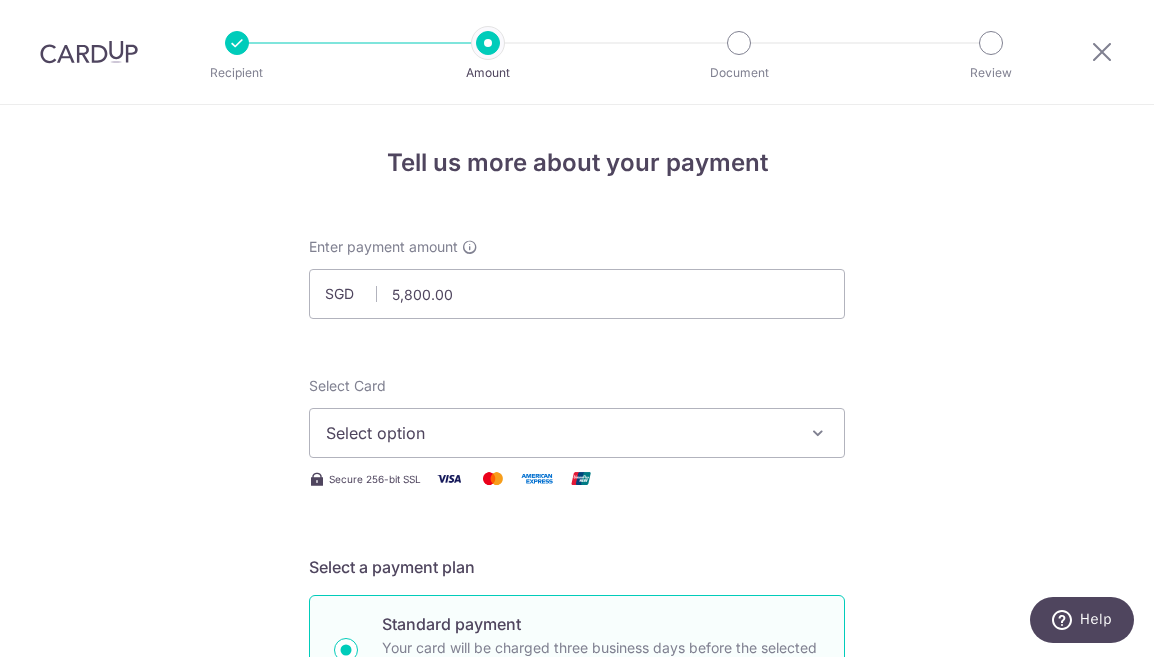 click on "Select option" at bounding box center [559, 433] 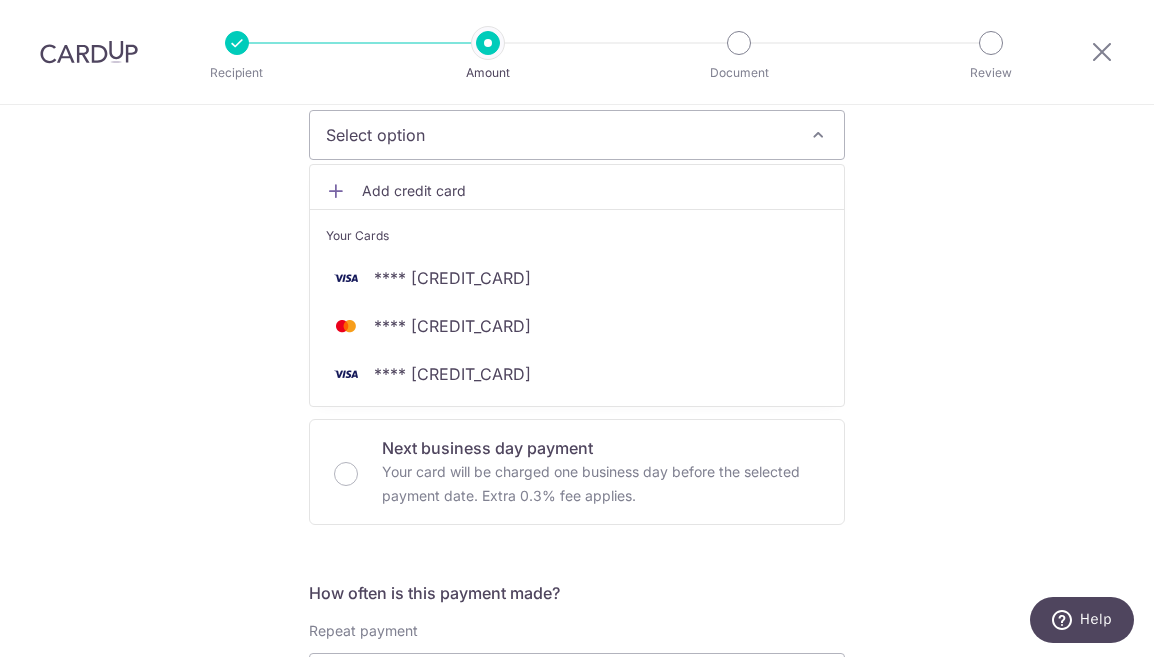 scroll, scrollTop: 300, scrollLeft: 0, axis: vertical 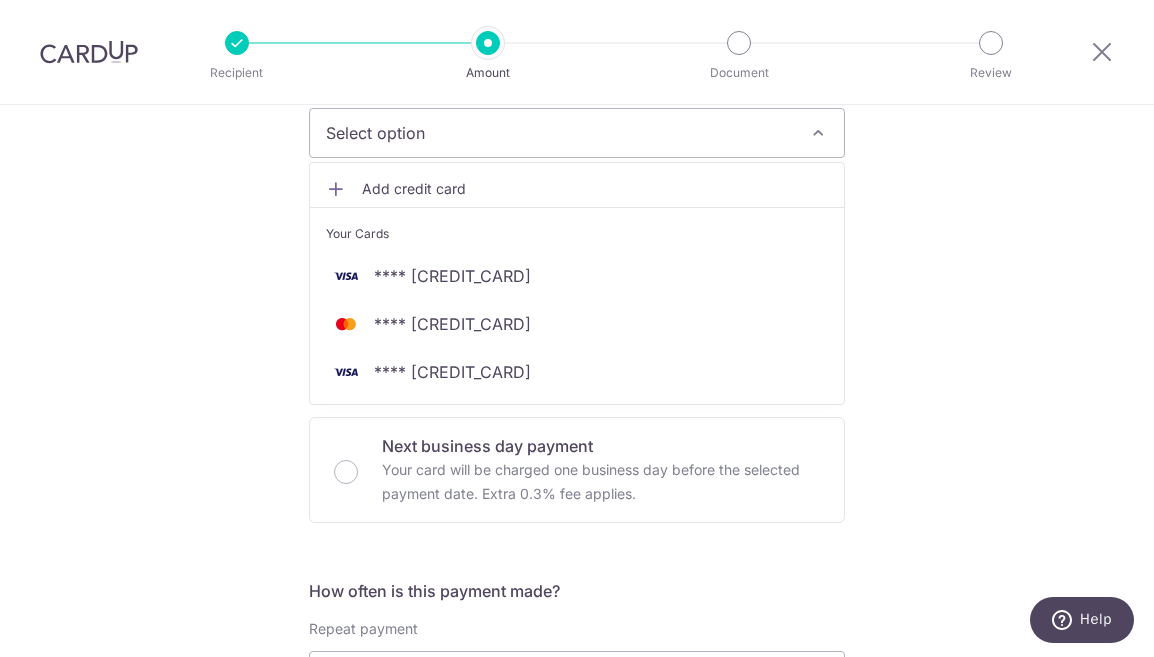 click on "Tell us more about your payment
Enter payment amount
SGD
5,800.00
5800.00
Recipient added successfully!
Select Card
Select option
Add credit card
Your Cards
**** 6845
**** 4268
**** 9461
Secure 256-bit SSL
Text
New card details" at bounding box center (577, 760) 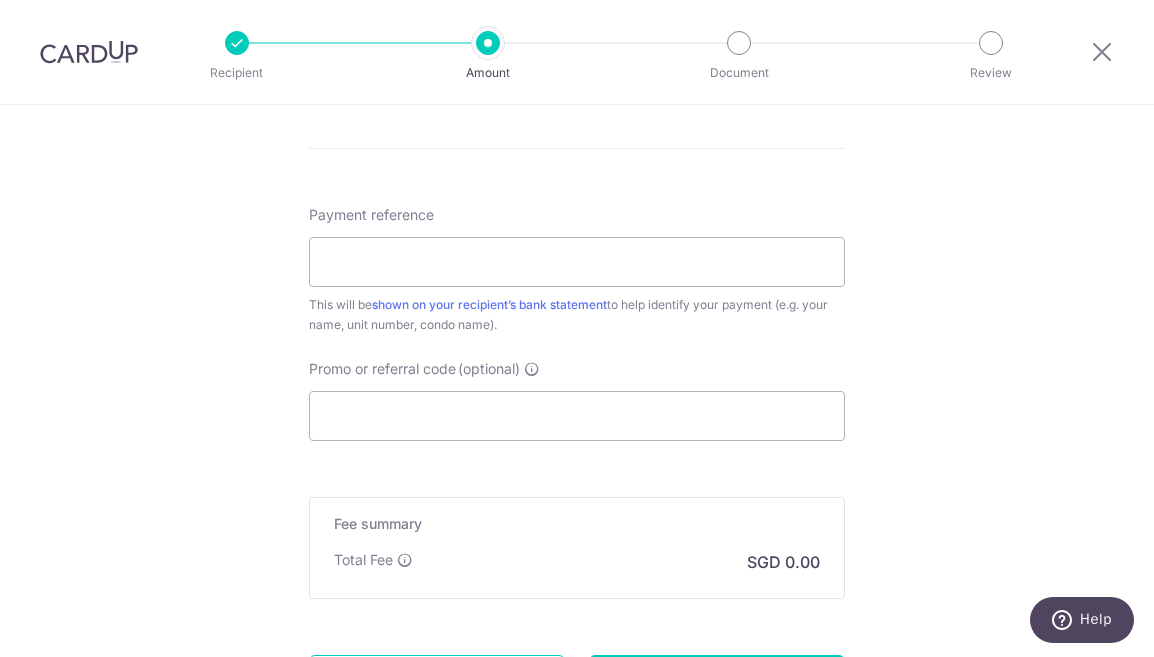 scroll, scrollTop: 1159, scrollLeft: 0, axis: vertical 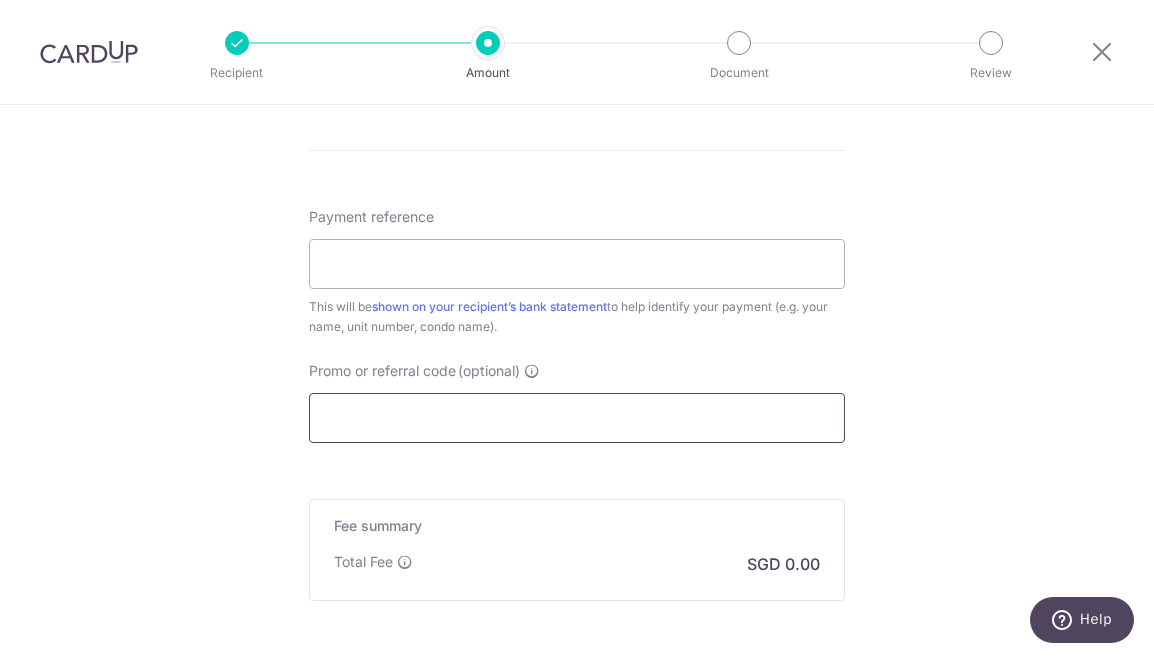 click on "Promo or referral code
(optional)" at bounding box center [577, 418] 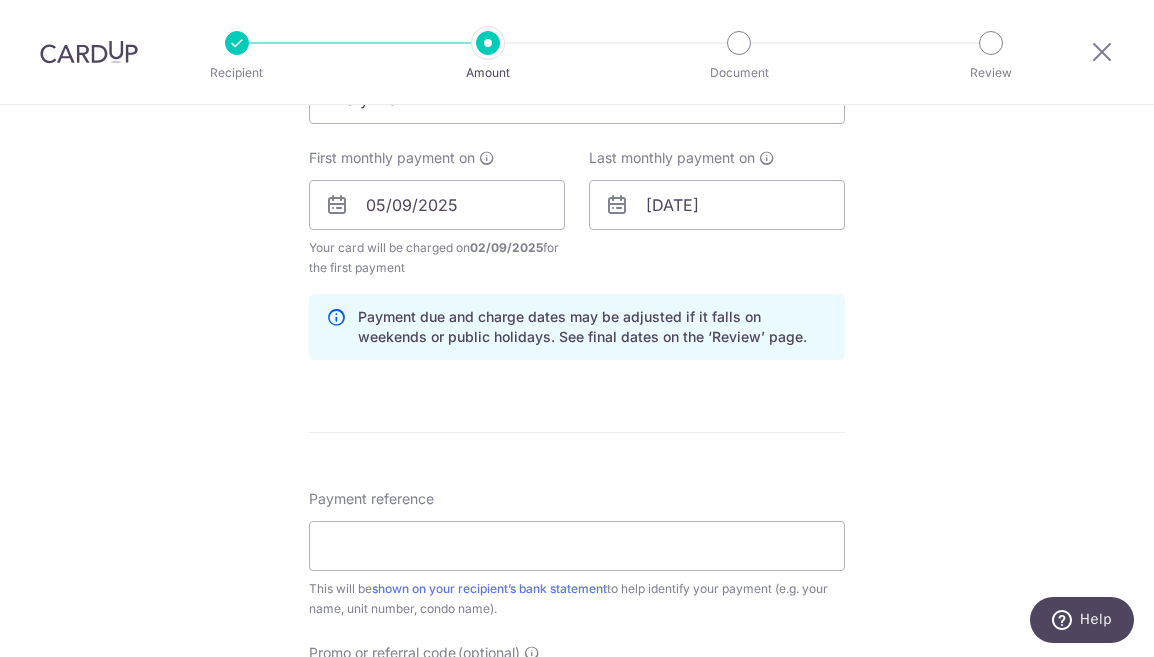 scroll, scrollTop: 1049, scrollLeft: 0, axis: vertical 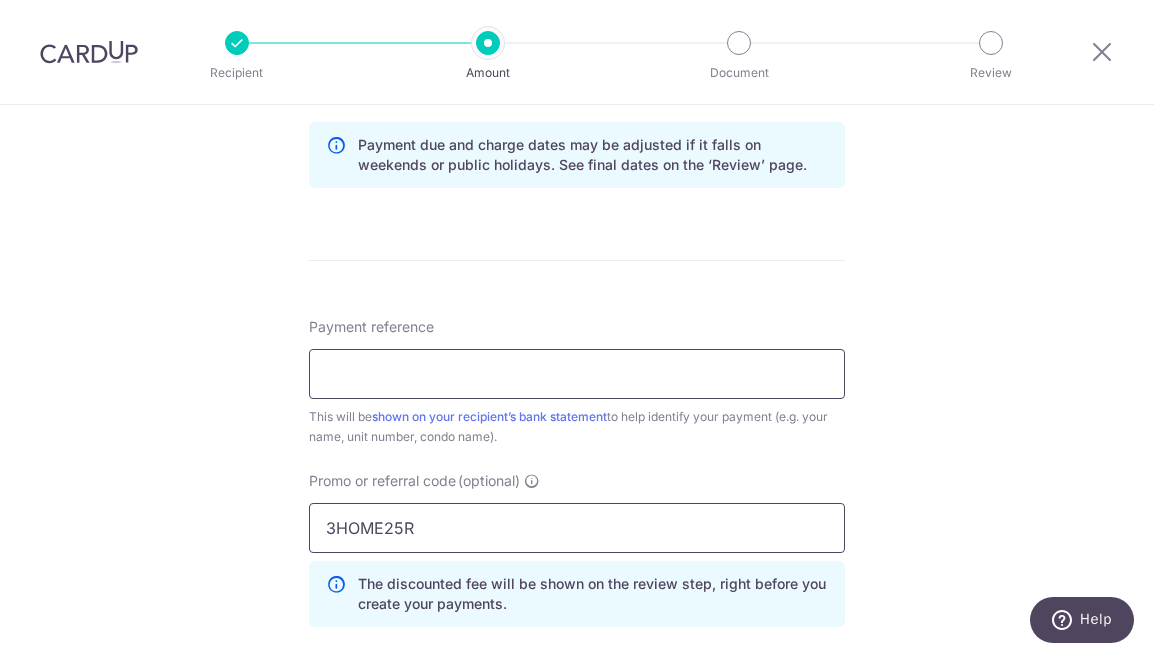 type on "3HOME25R" 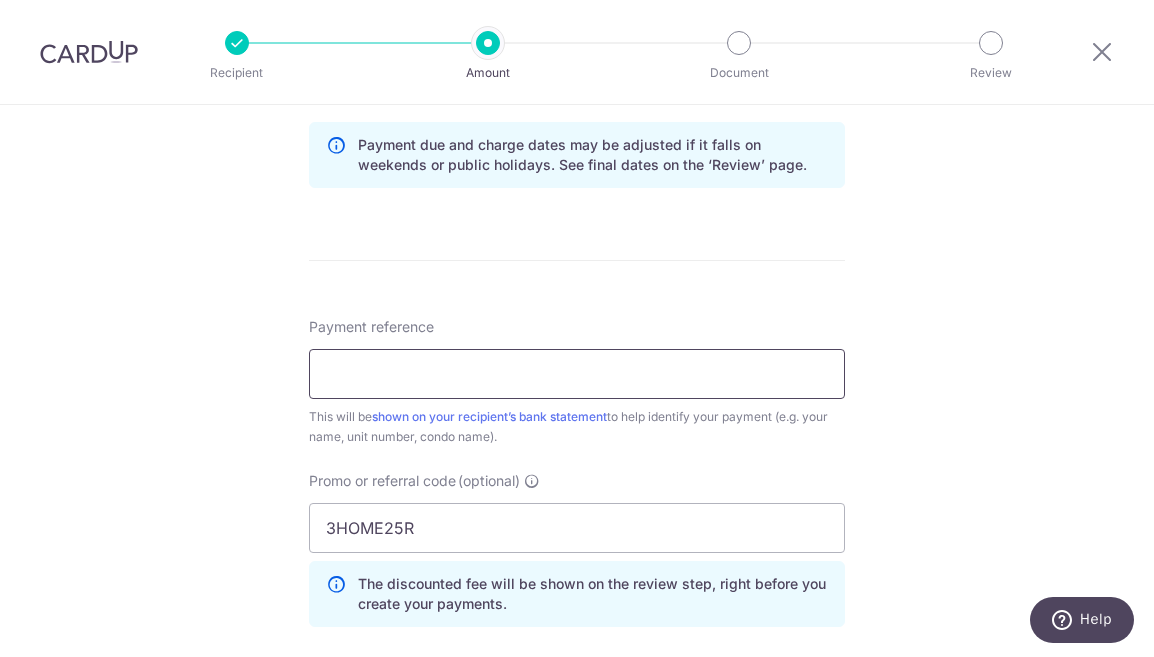 click on "Payment reference" at bounding box center [577, 374] 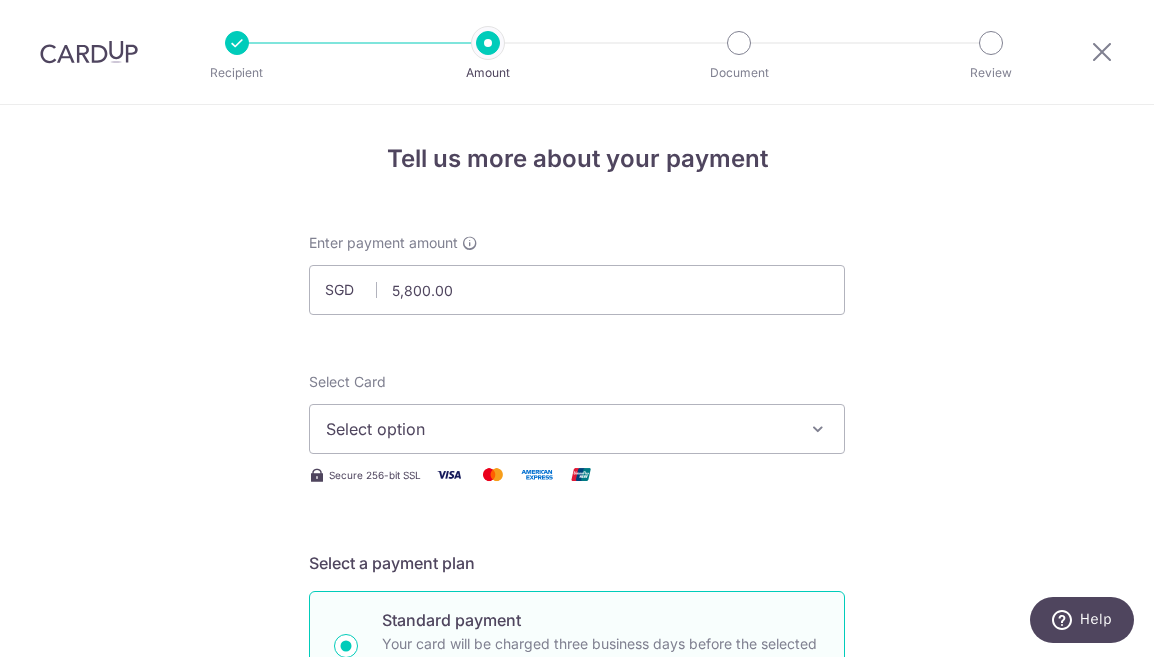 scroll, scrollTop: 0, scrollLeft: 0, axis: both 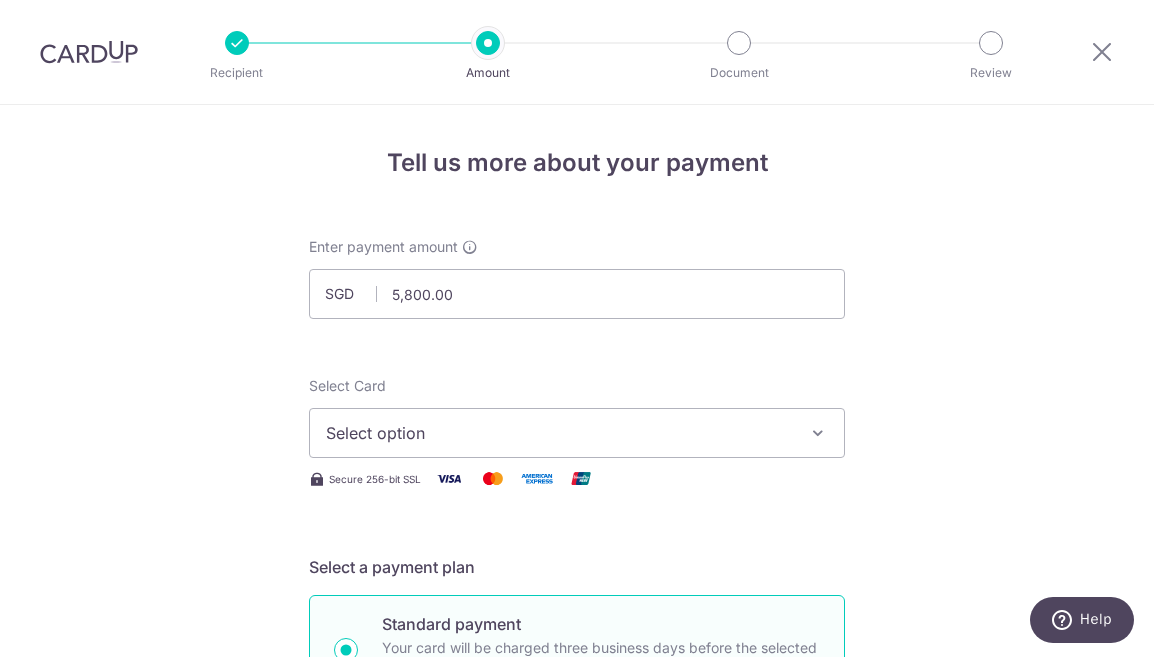 type on "hundred trees 0621" 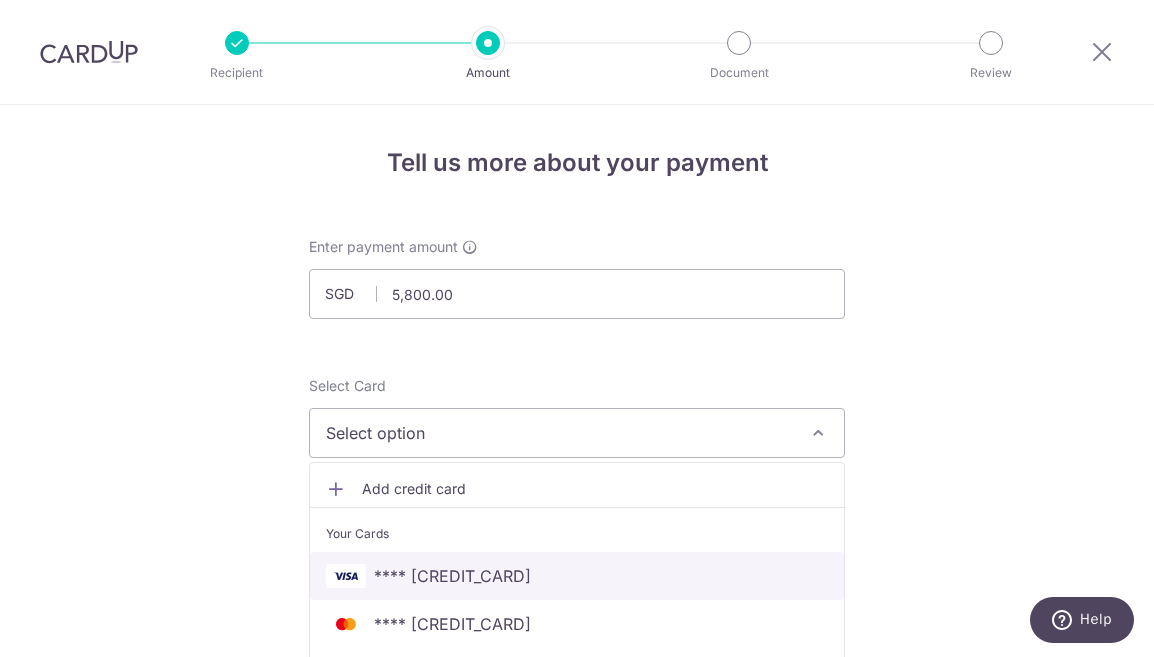 click on "**** [CC]" at bounding box center [577, 576] 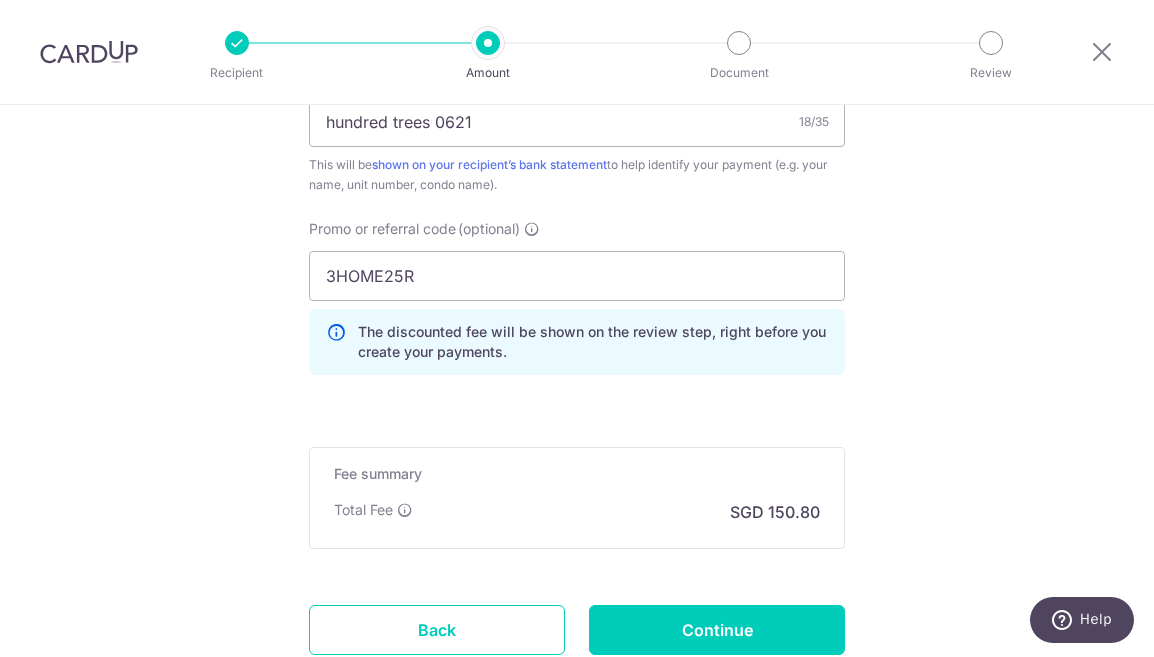 scroll, scrollTop: 1449, scrollLeft: 0, axis: vertical 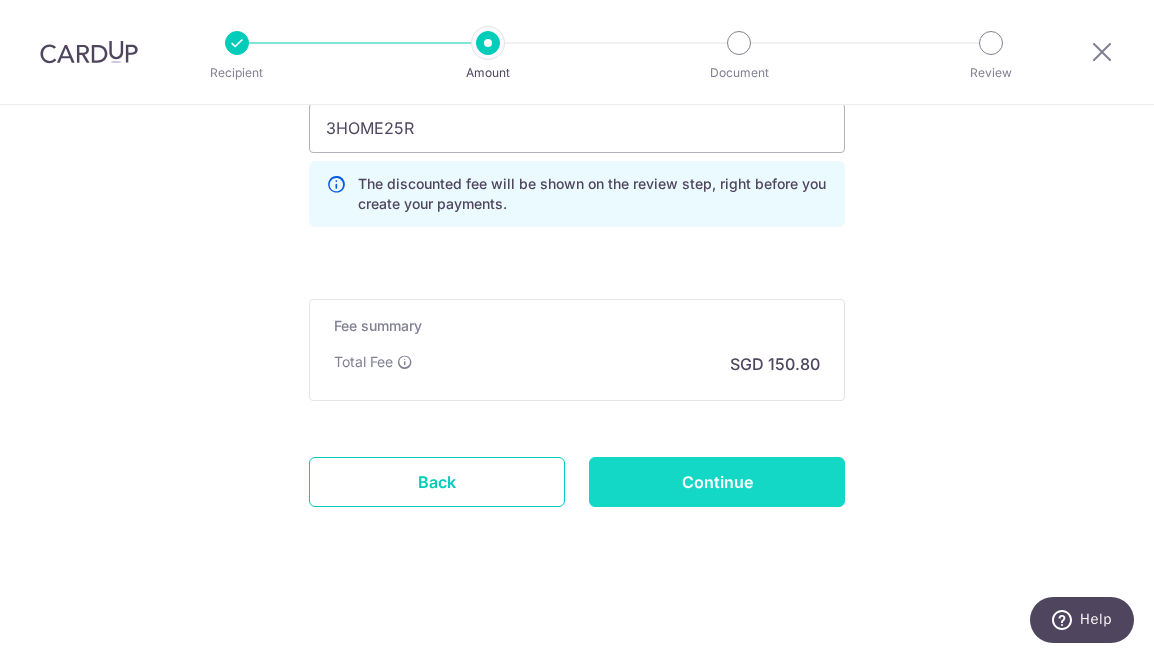 click on "Continue" at bounding box center [717, 482] 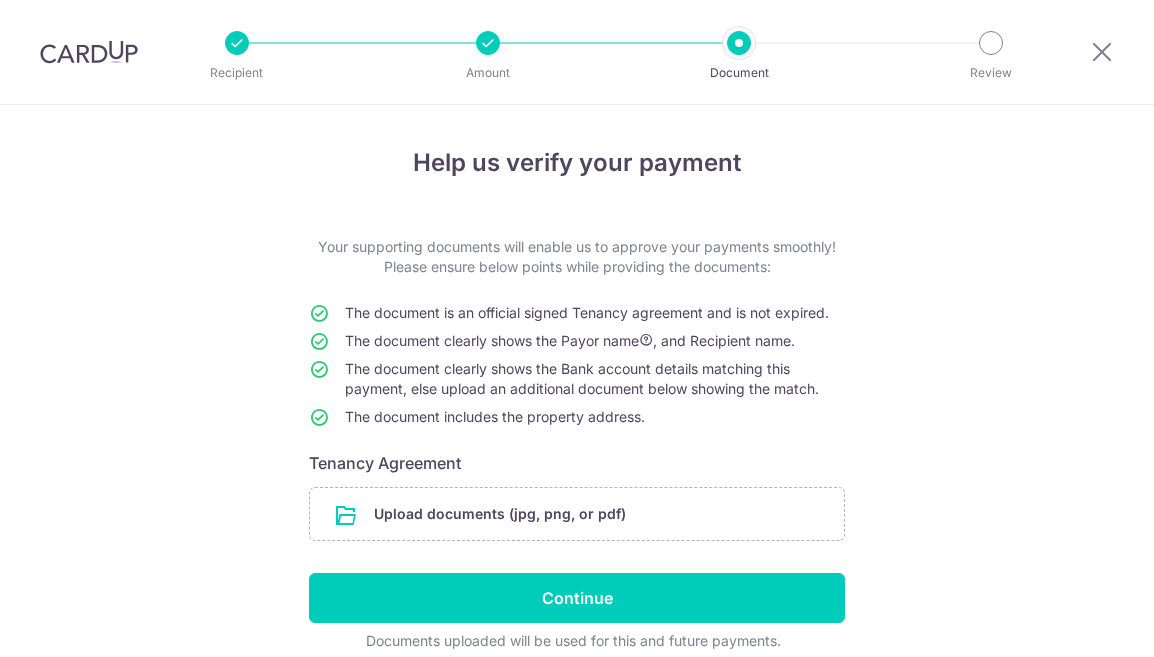 scroll, scrollTop: 0, scrollLeft: 0, axis: both 